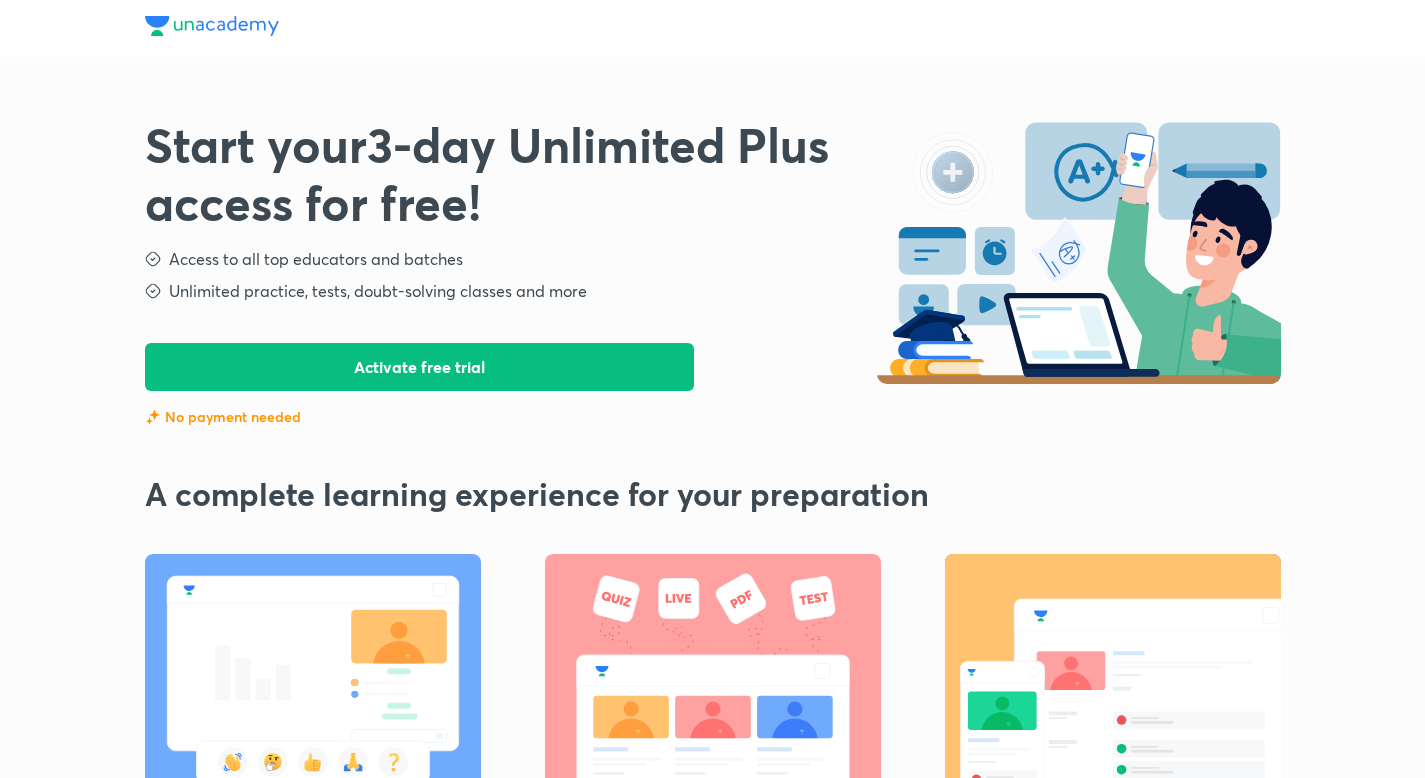 scroll, scrollTop: 0, scrollLeft: 0, axis: both 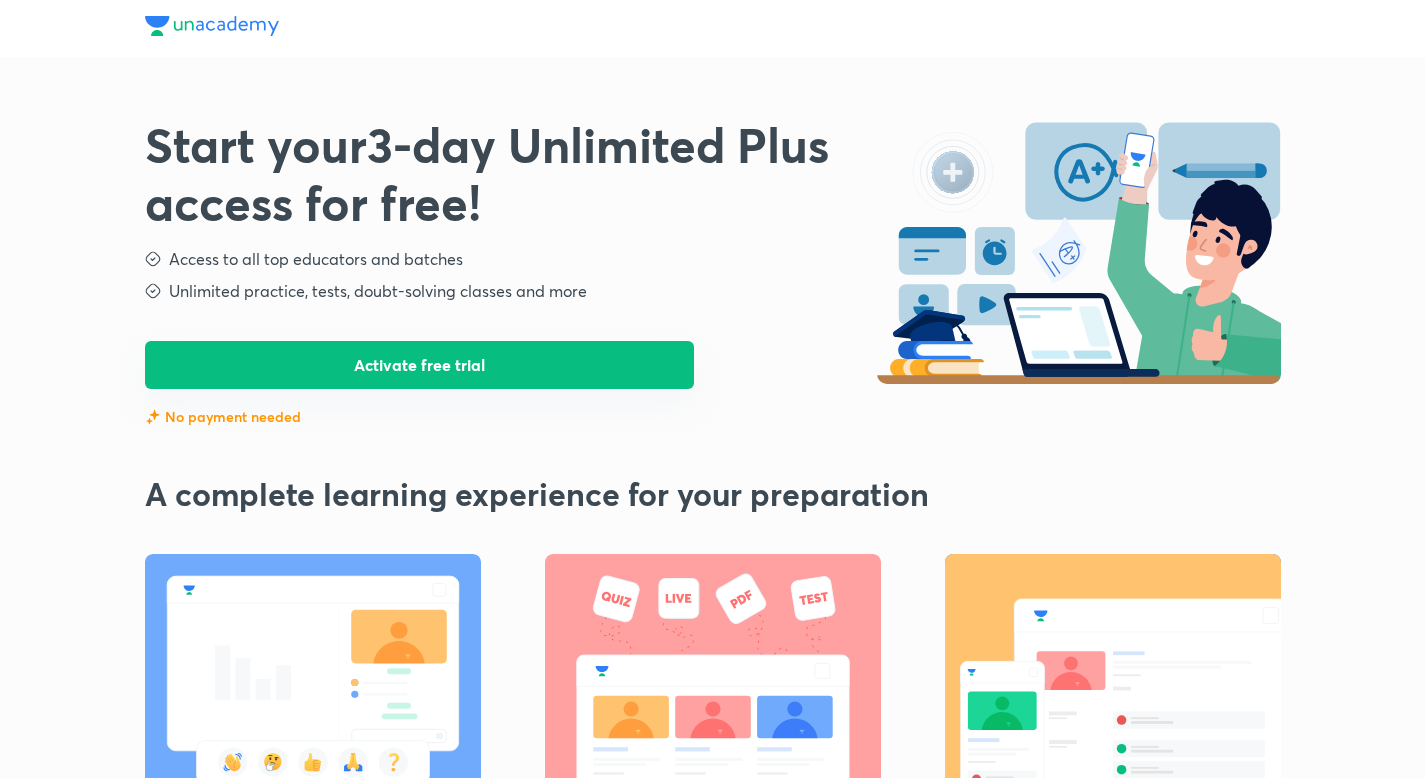 click on "Activate free trial" at bounding box center (420, 365) 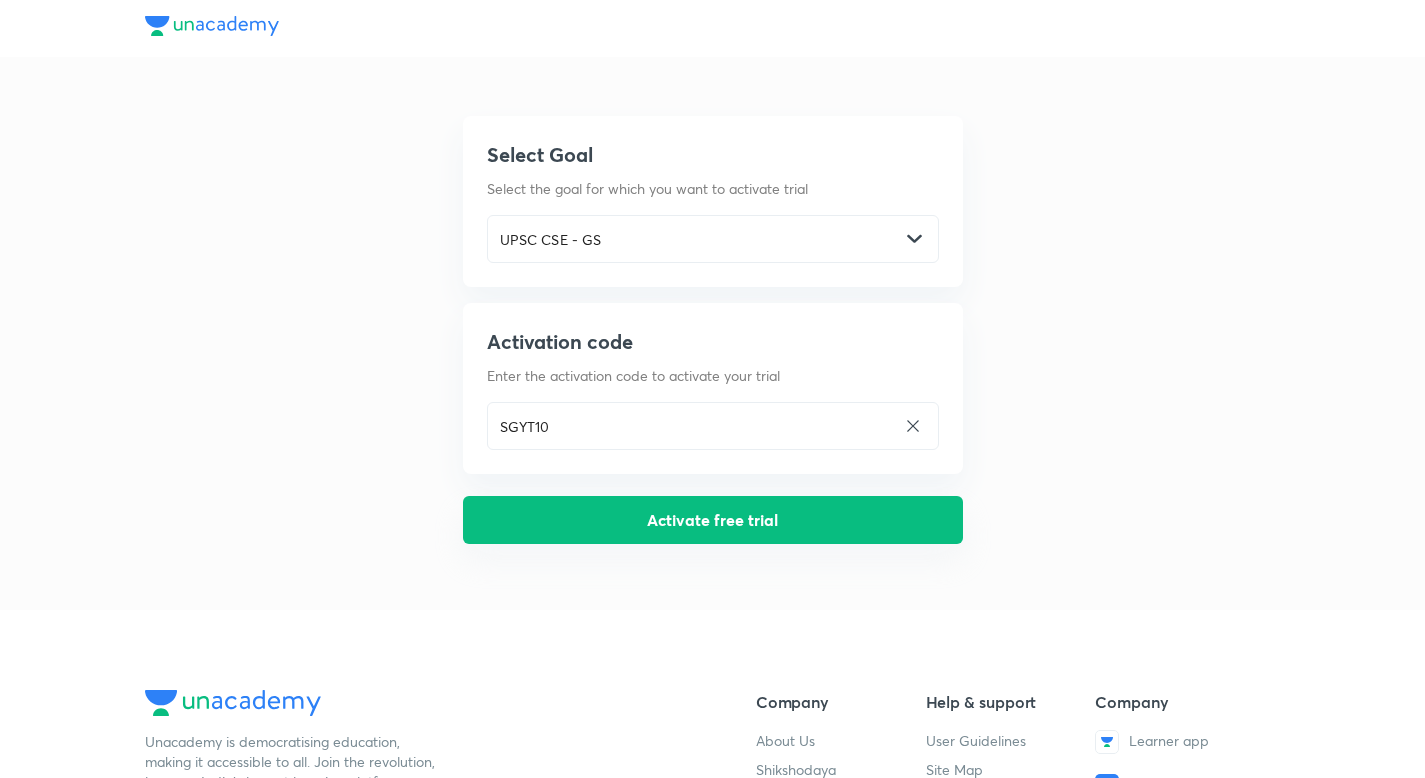 click on "Activate free trial" at bounding box center [713, 520] 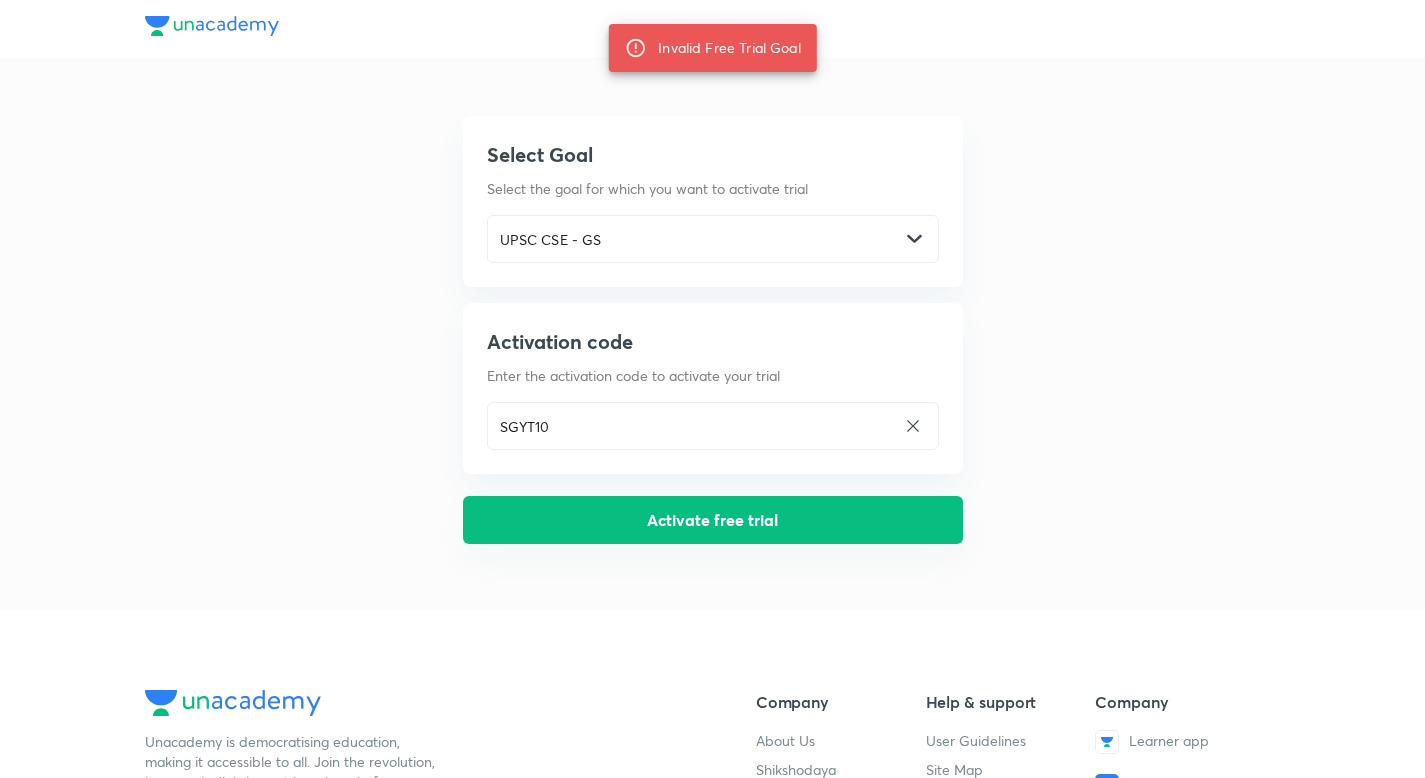 click on "Activate free trial" at bounding box center [713, 520] 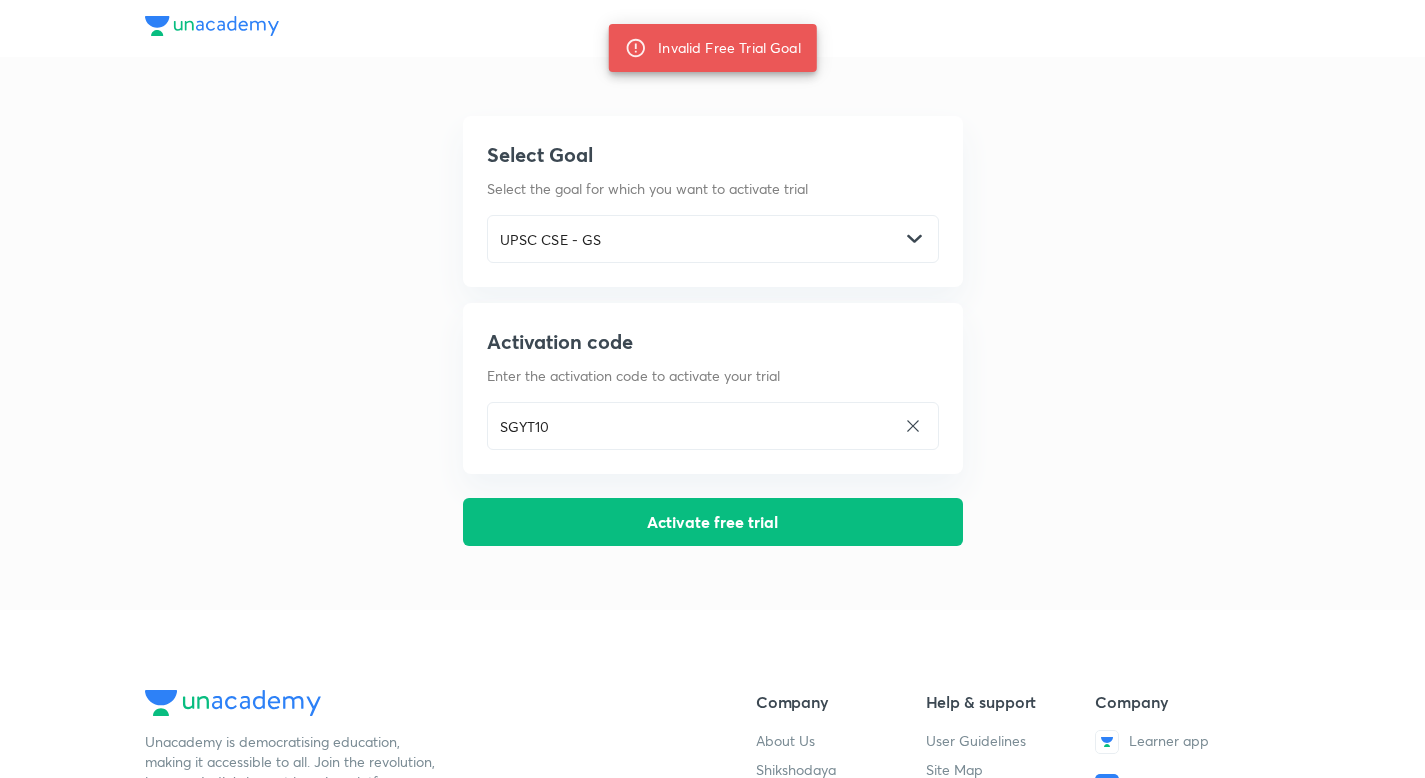 click at bounding box center [212, 26] 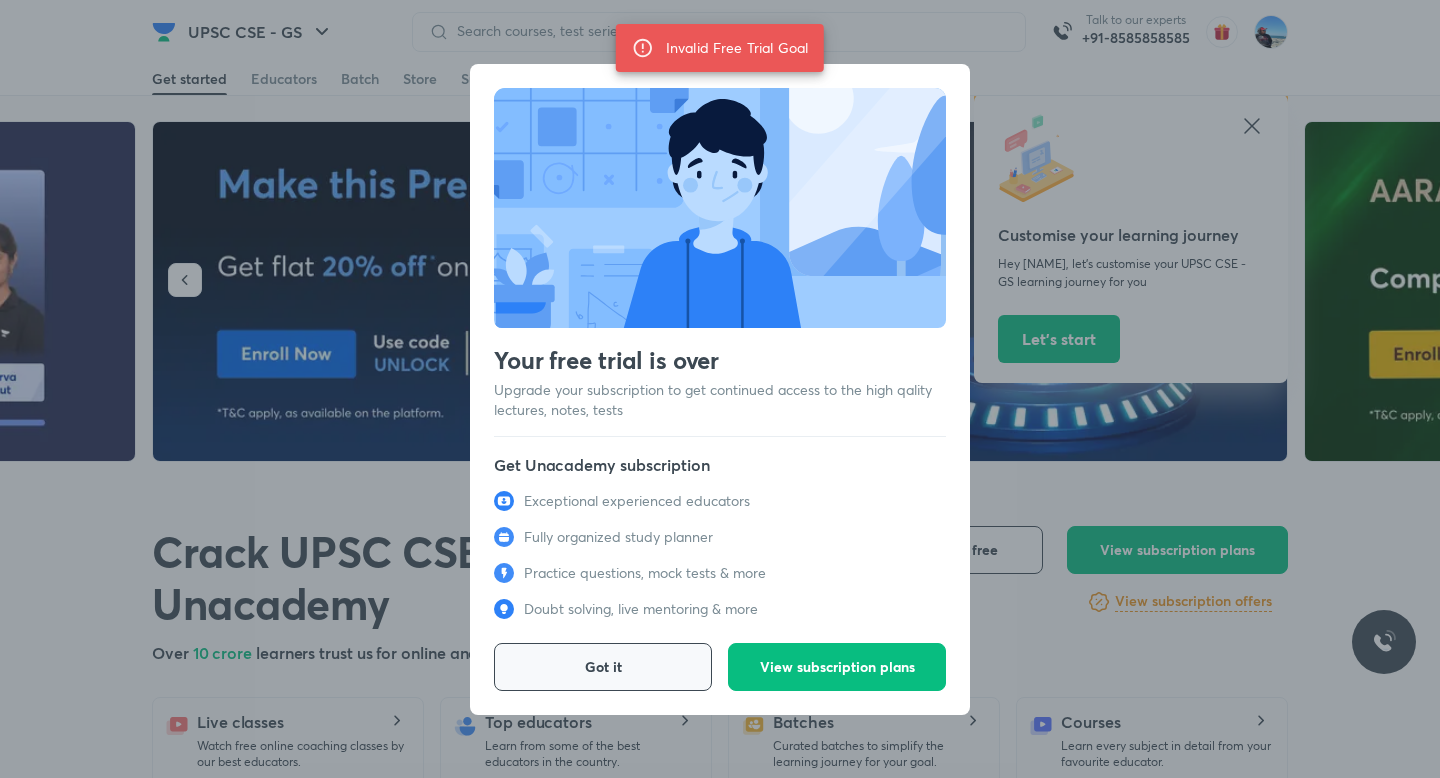 click on "Got it" at bounding box center (603, 667) 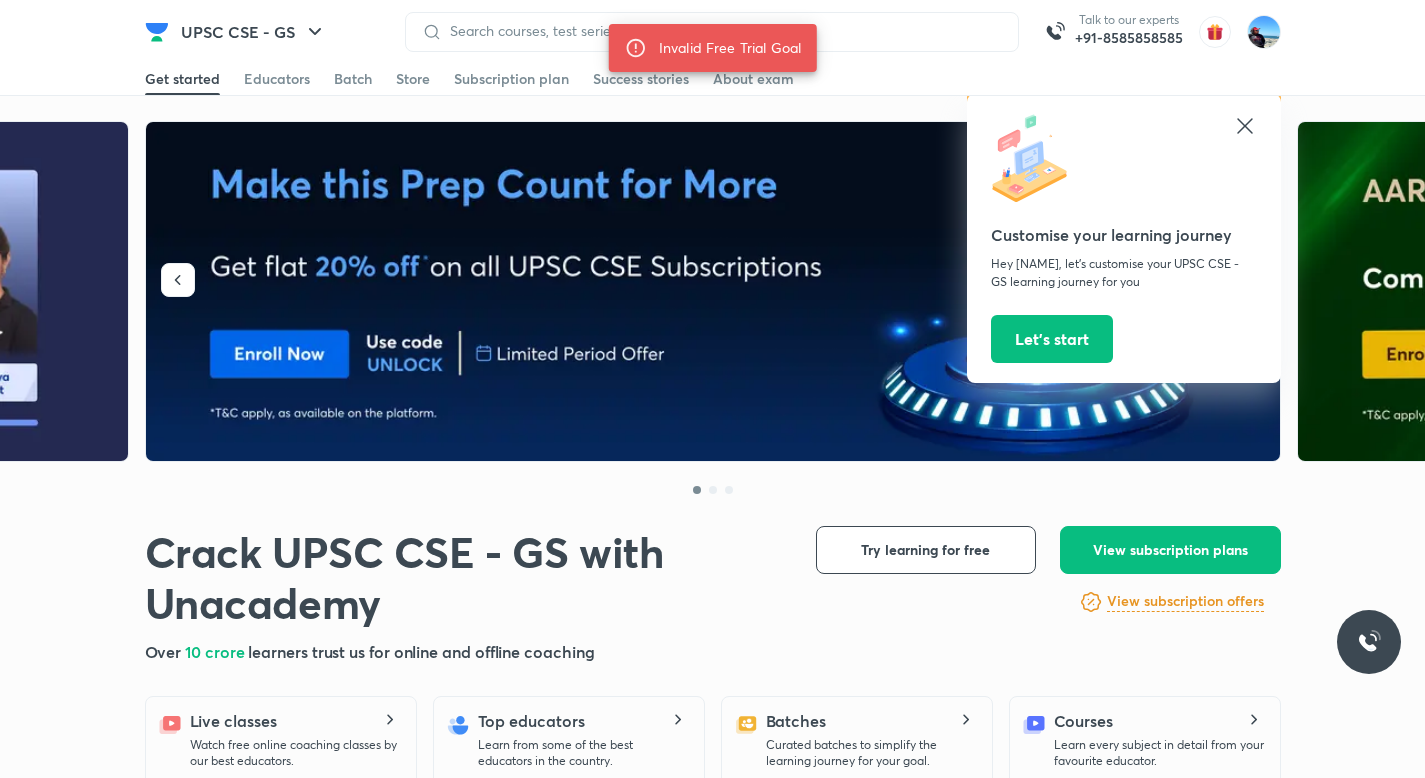 click on "Crack UPSC CSE - GS with Unacademy Crack UPSC CSE - GS with Unacademy   Over     10 crore     learners trust us for online and offline coaching   Try learning for free View subscription plans View subscription offers View subscription plans Explore for free View subscription offers Live classes Watch free online coaching classes by our best educators. Top educators Learn from some of the best educators in the country. Batches Curated batches to simplify the learning journey for your goal. Courses Learn every subject in detail from your favourite educator. Playlist High quality lecture videos for the entire syllabus for all your subjects. Practice Strengthen your exam preparation with adaptive practice tests. Test series Evaluate and boost your exam preparation with test series. Doubts & solutions Get quick and detailed solutions to clarify your doubts." at bounding box center (713, 709) 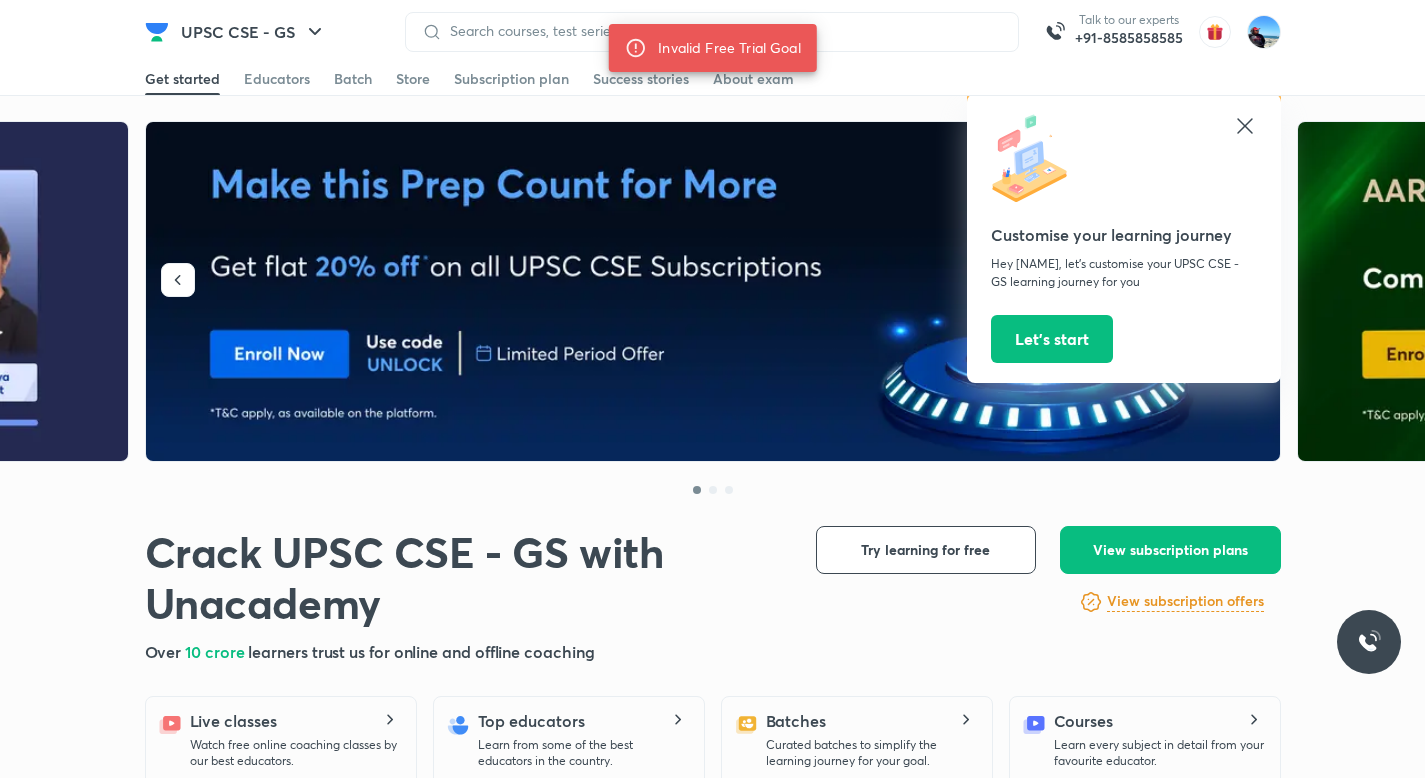 click 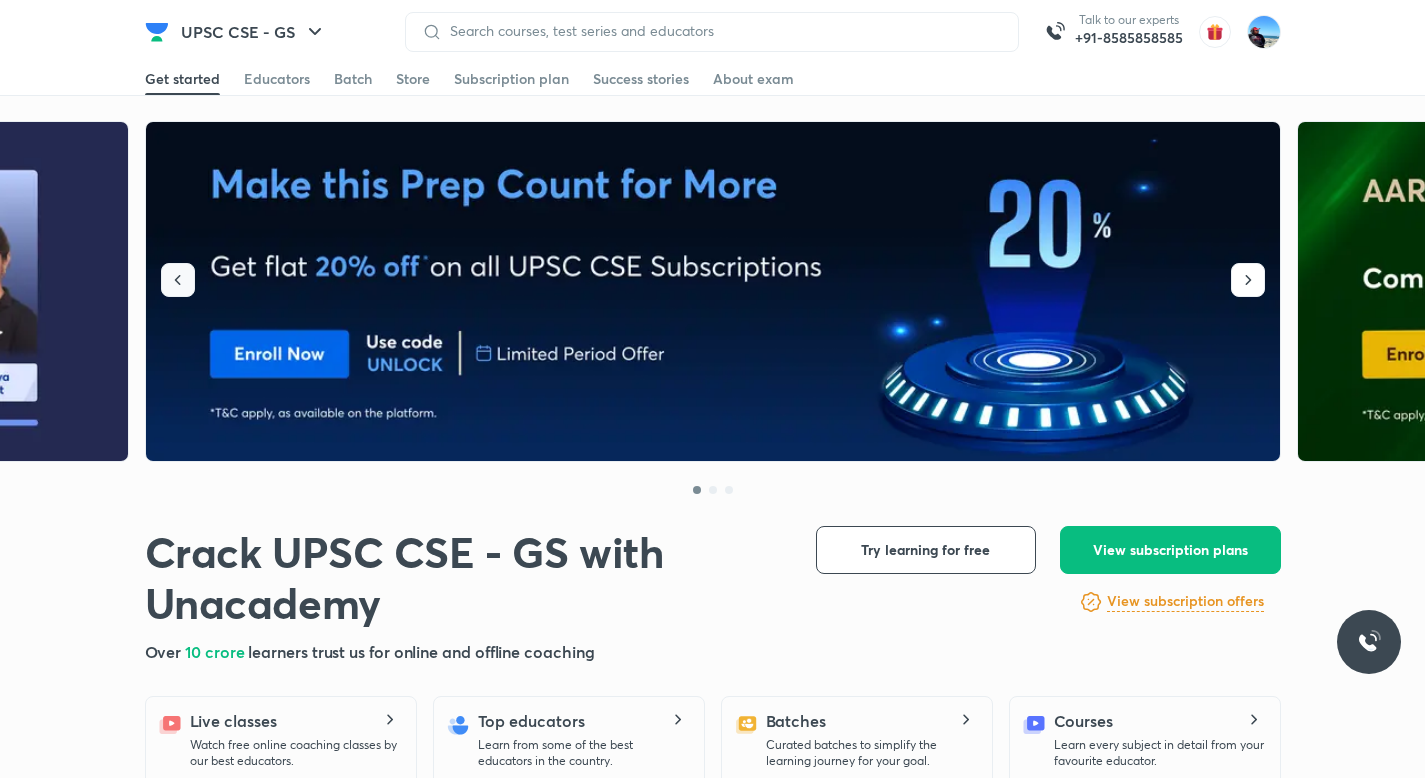 click 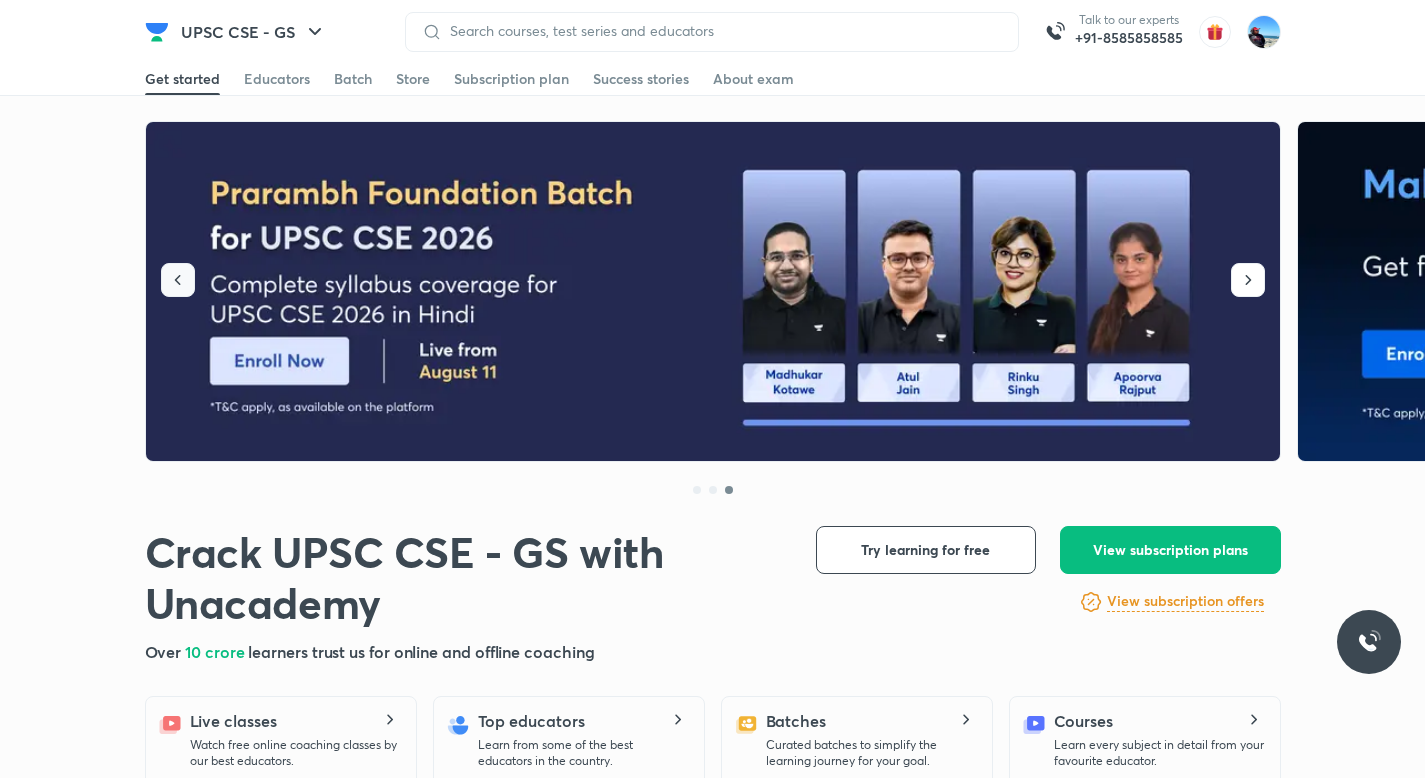 click 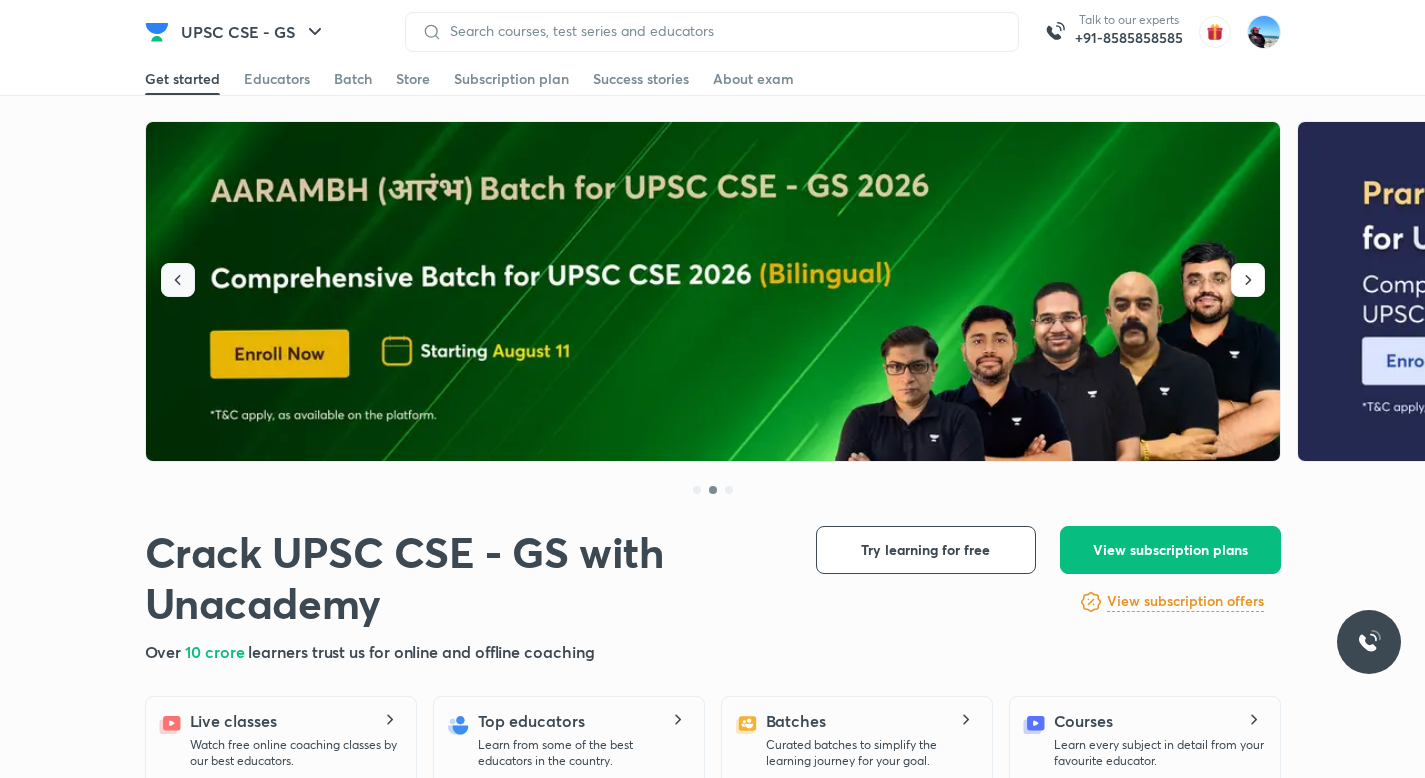 click 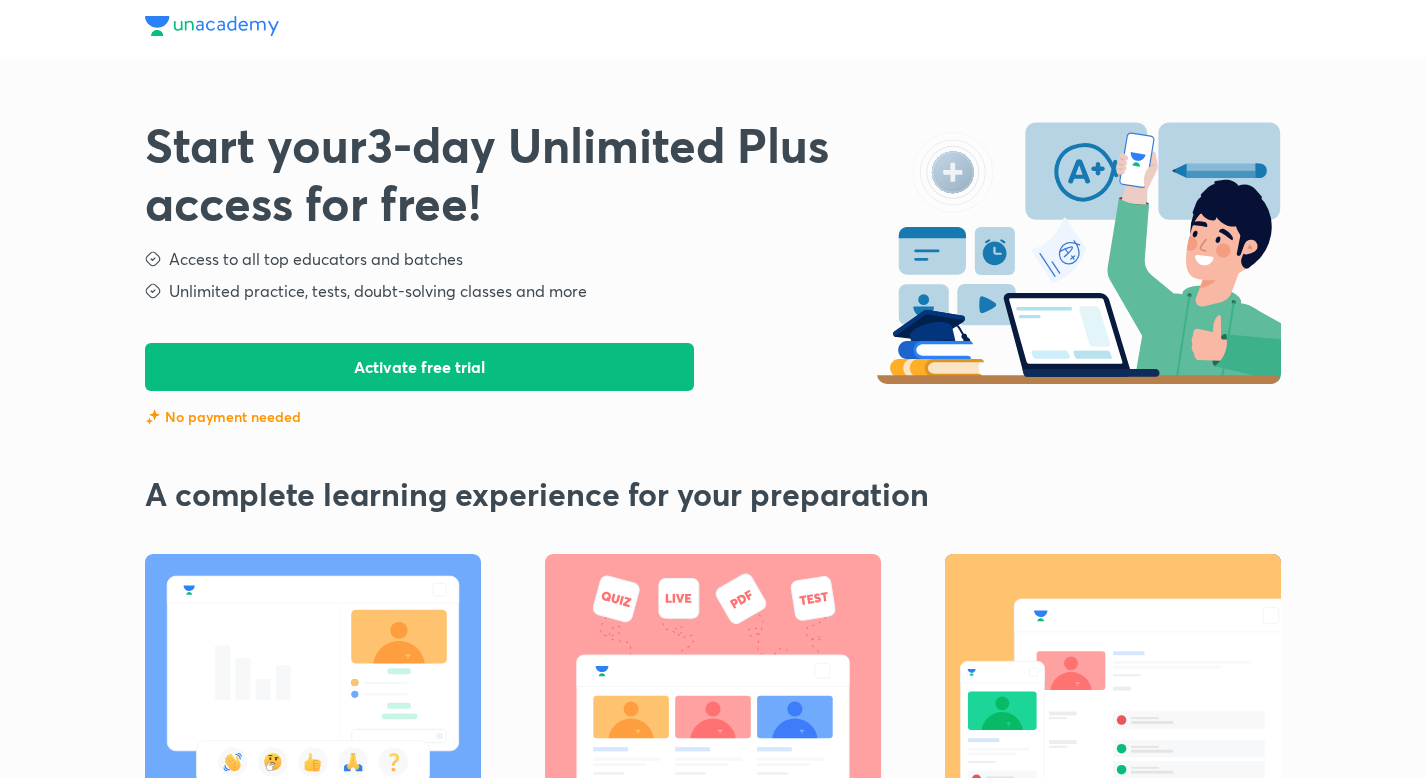 scroll, scrollTop: 0, scrollLeft: 0, axis: both 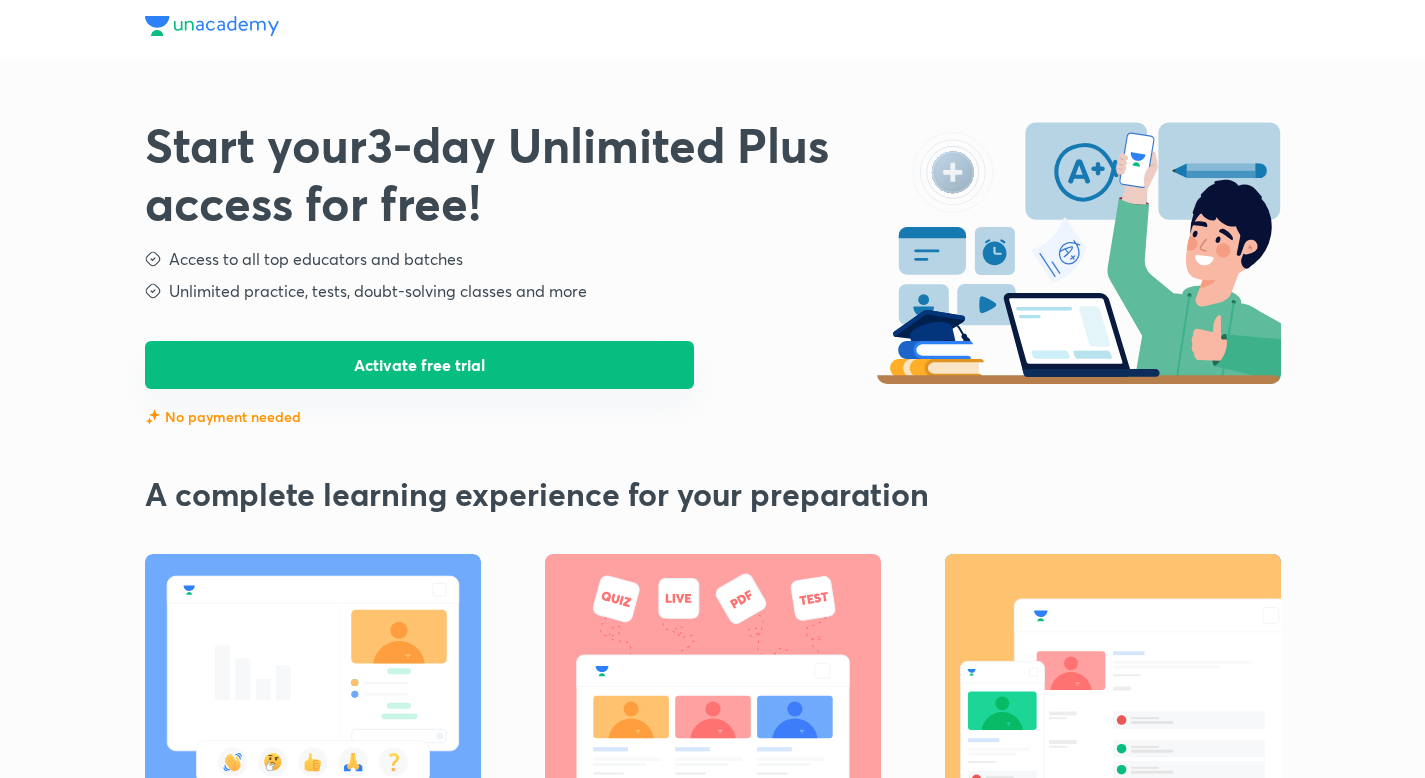 click on "Activate free trial" at bounding box center (420, 365) 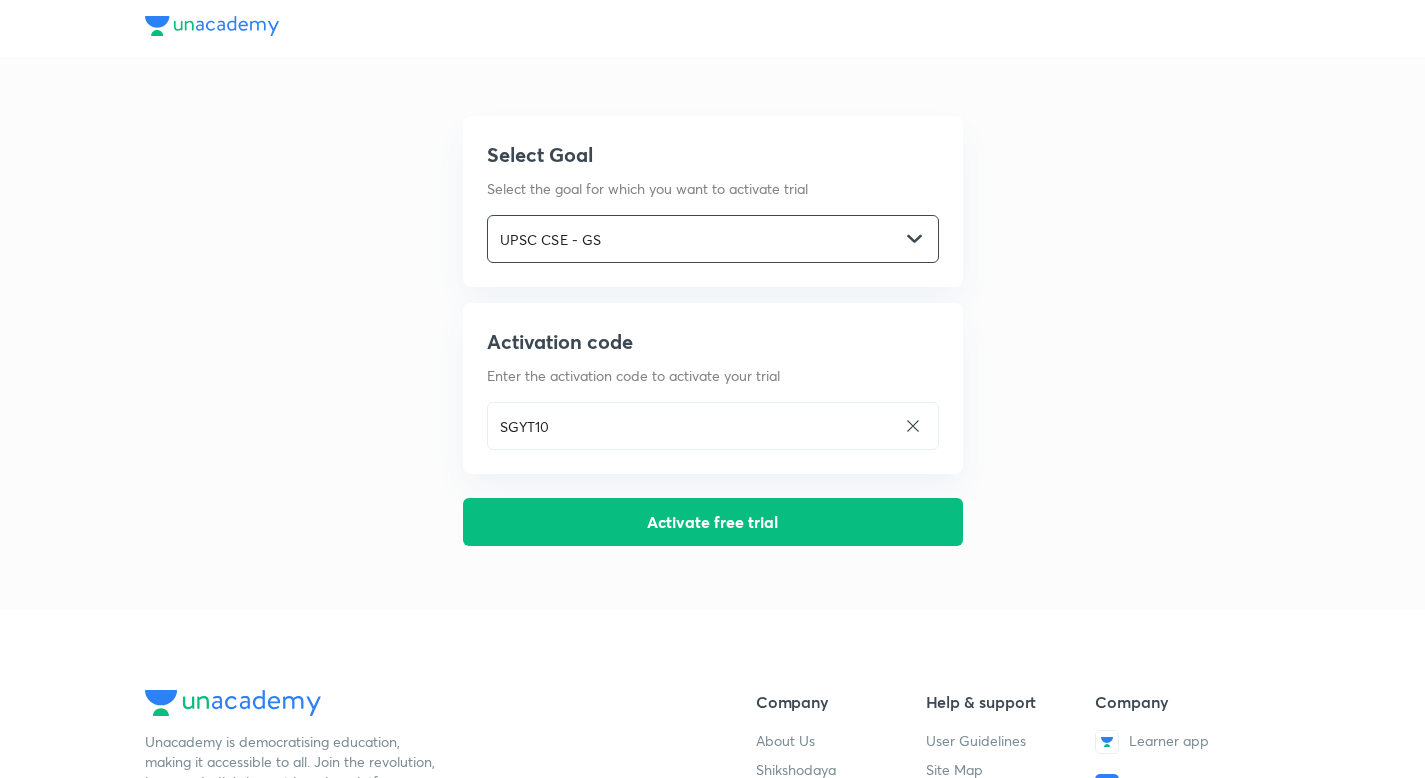 click on "UPSC CSE - GS ​" at bounding box center (713, 239) 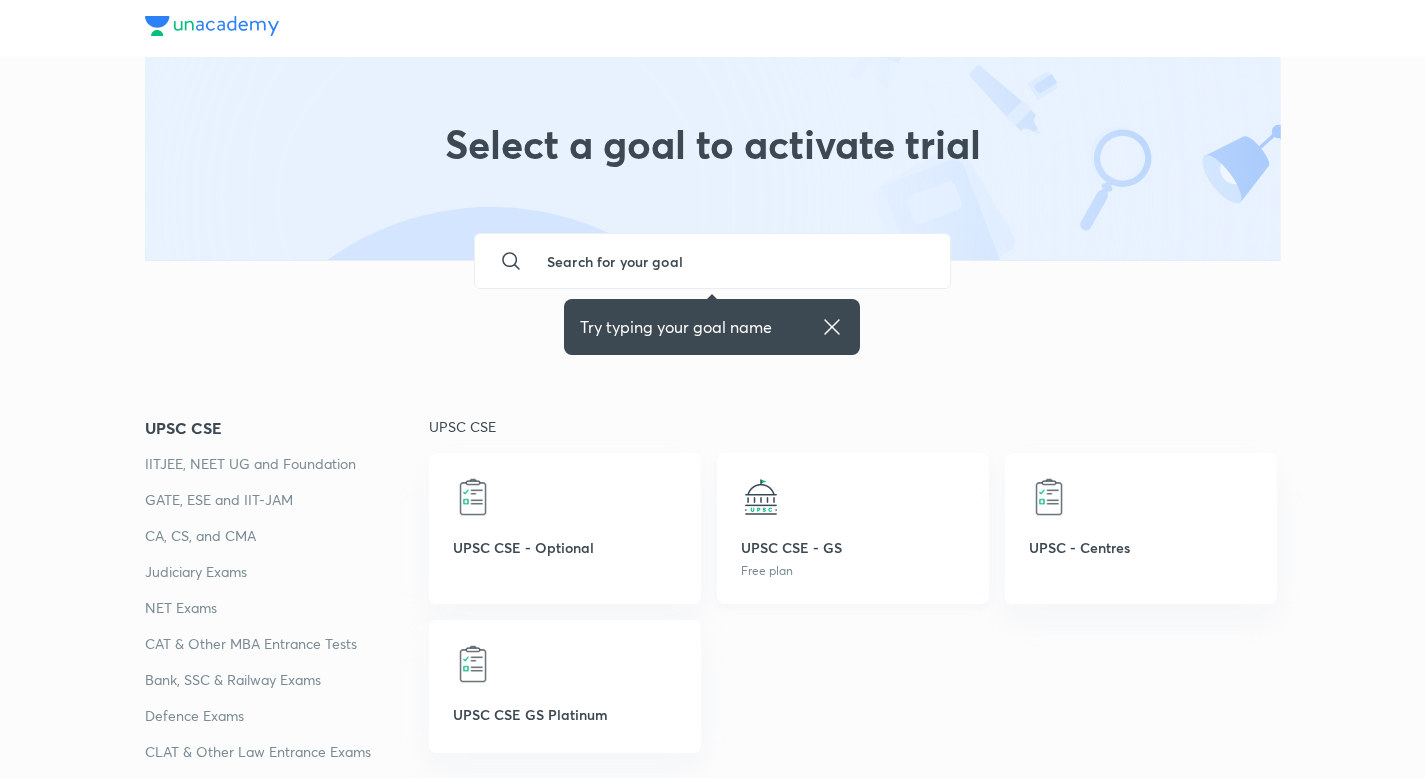 click at bounding box center (853, 497) 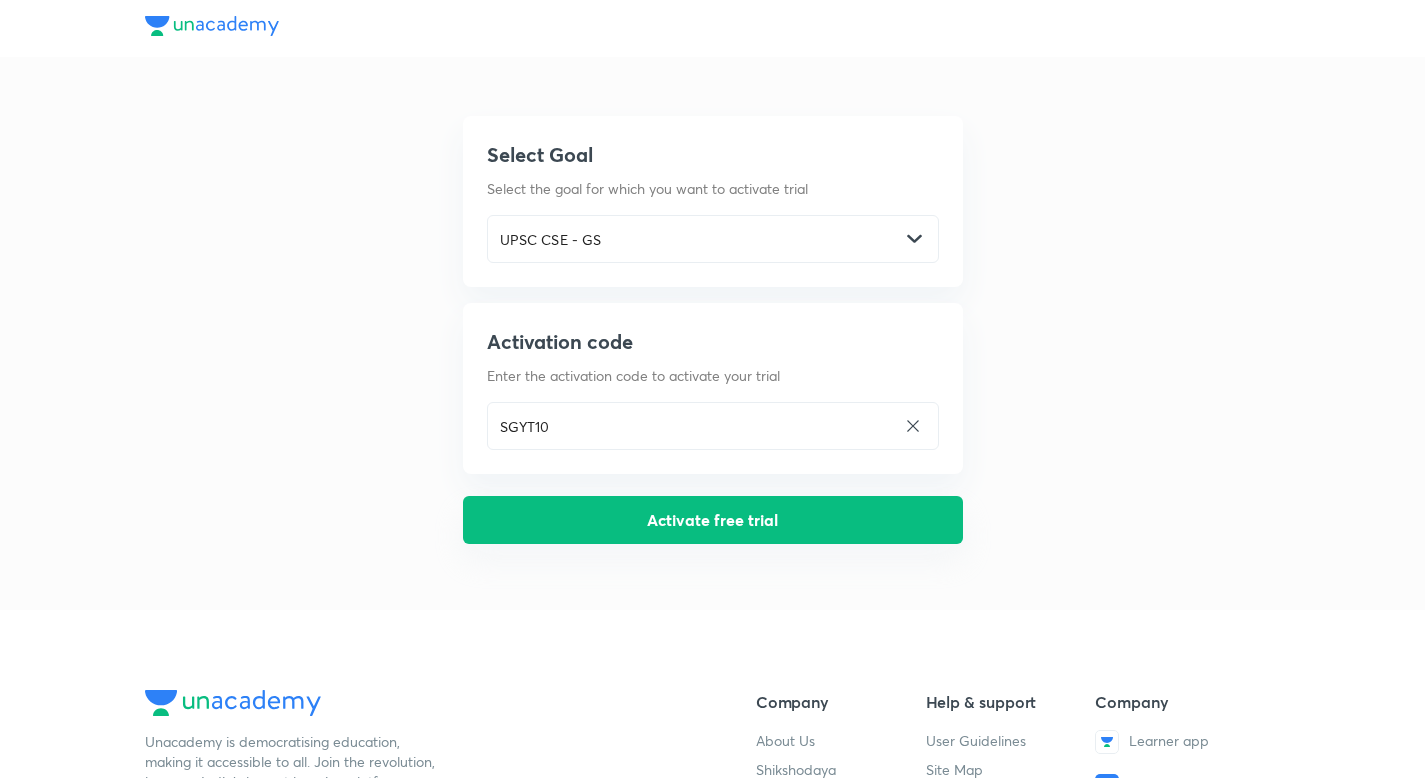 click on "Activate free trial" at bounding box center [713, 520] 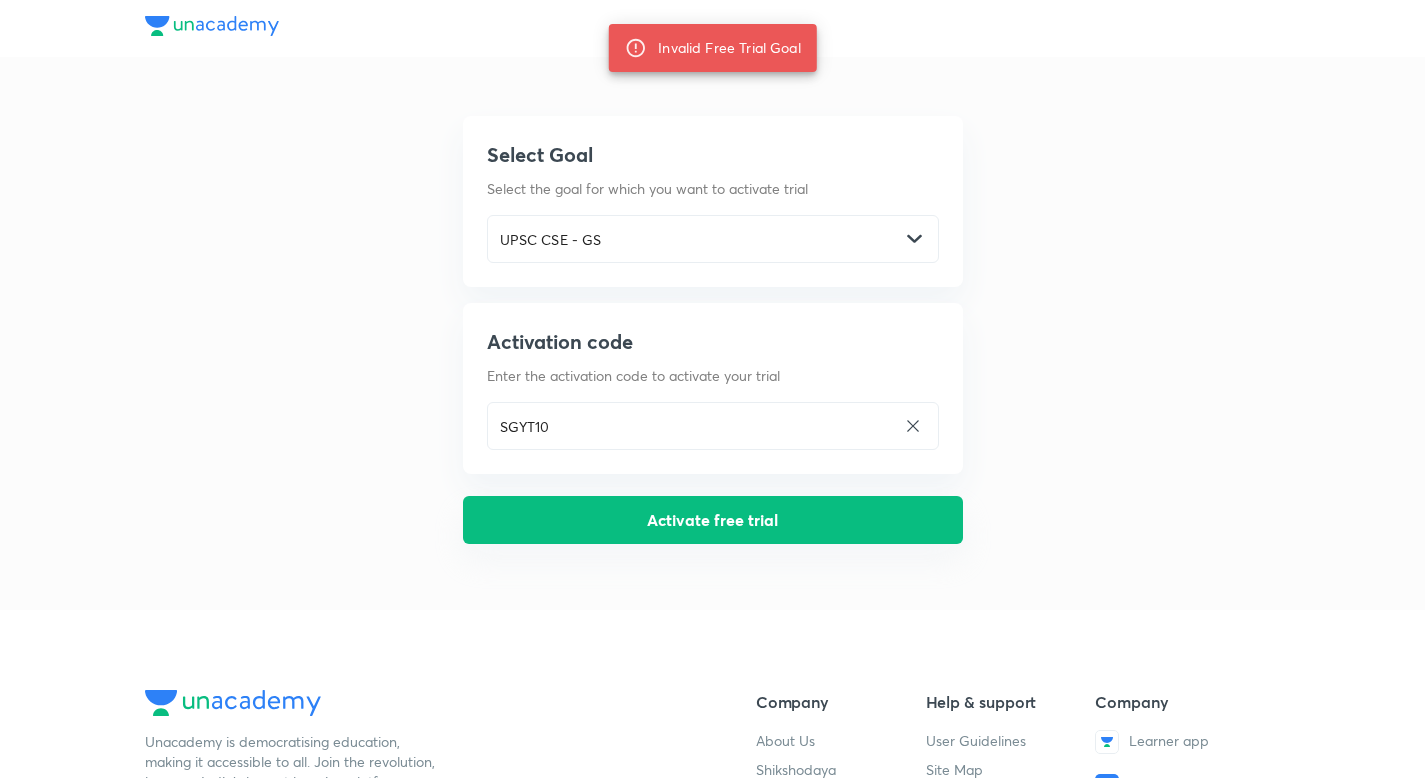 click on "Activate free trial" at bounding box center [713, 520] 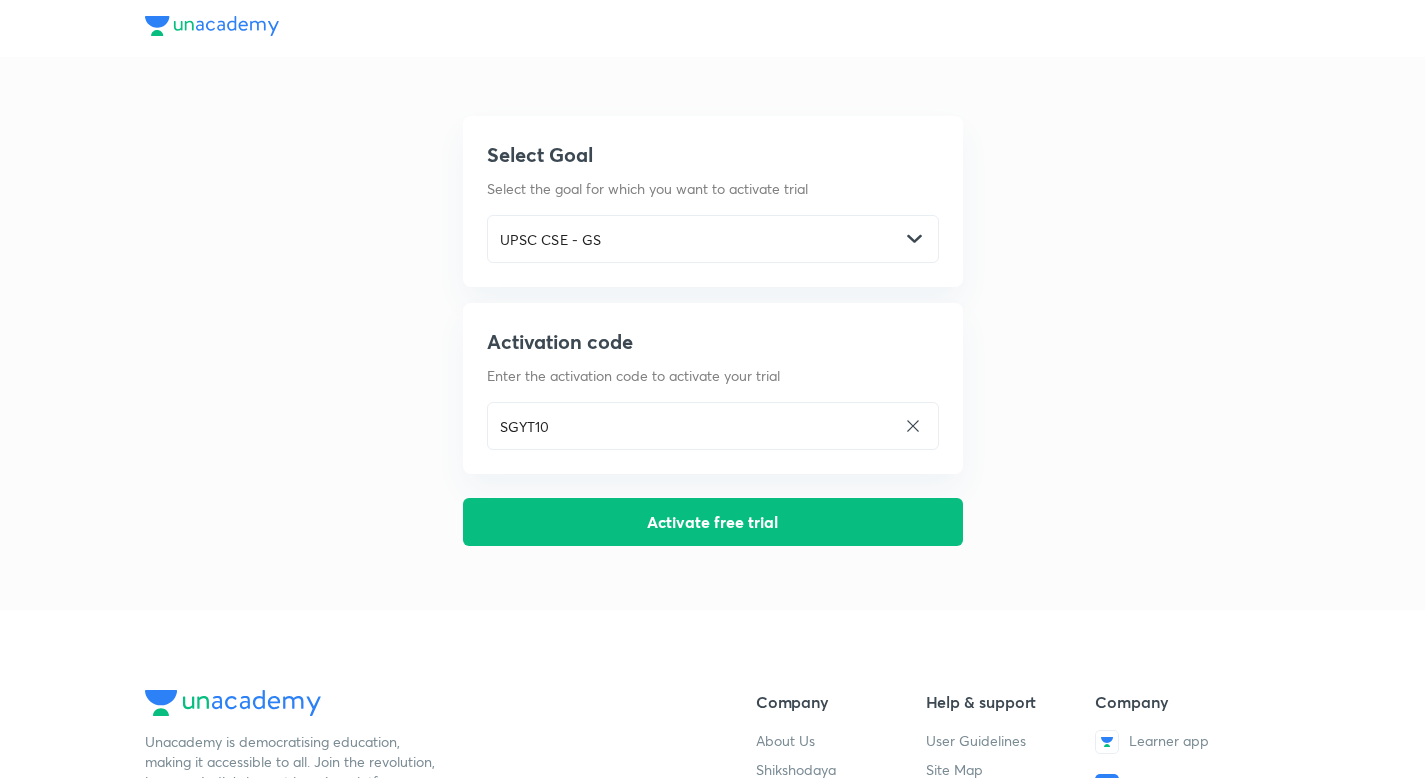 click at bounding box center (212, 26) 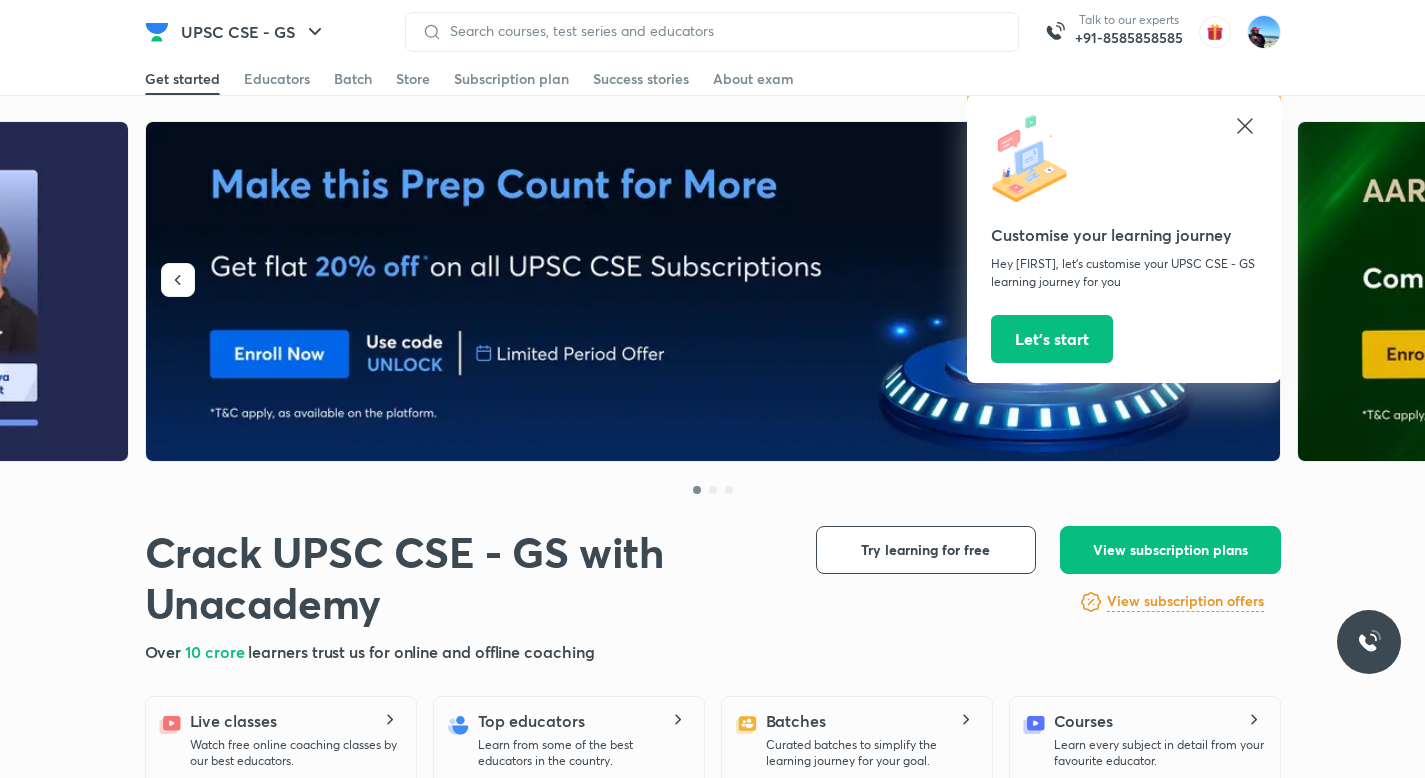 click 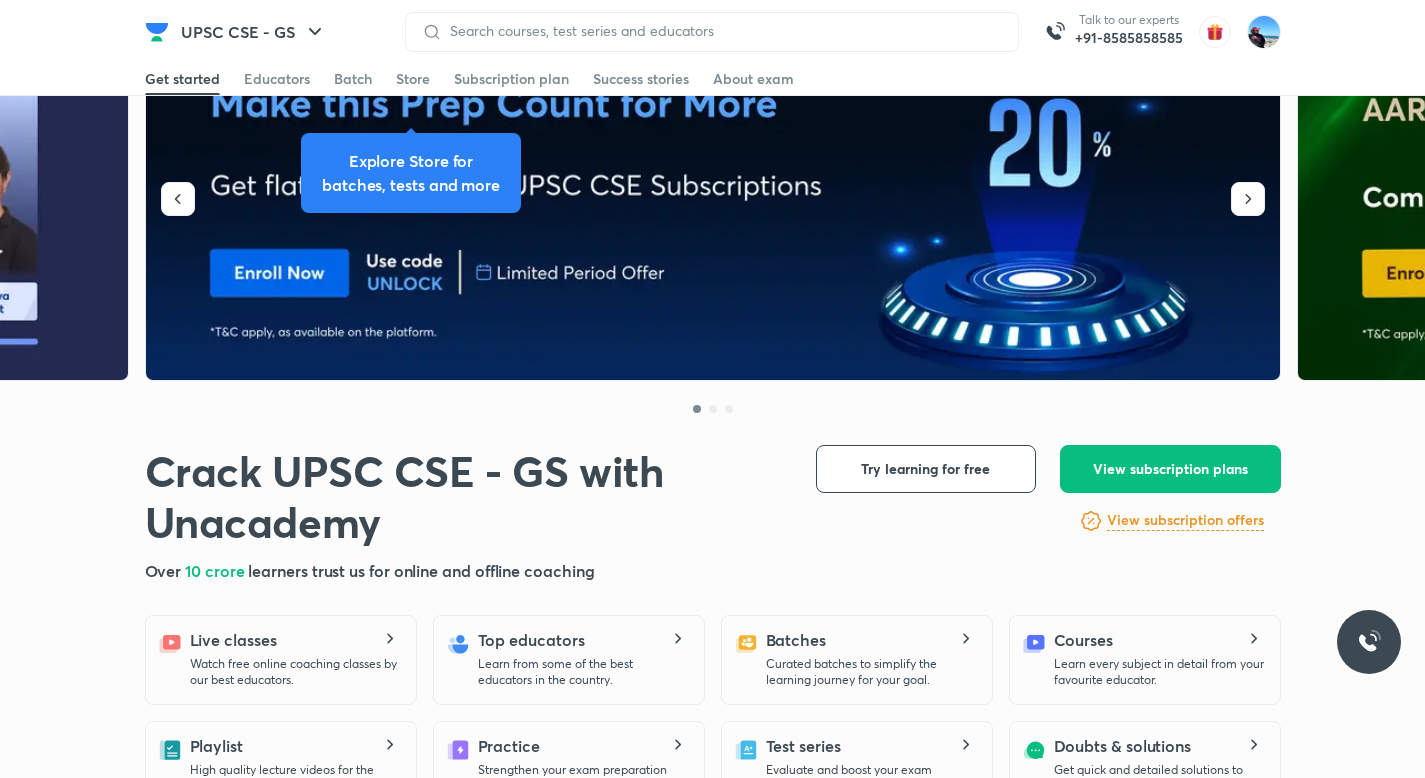 scroll, scrollTop: 136, scrollLeft: 0, axis: vertical 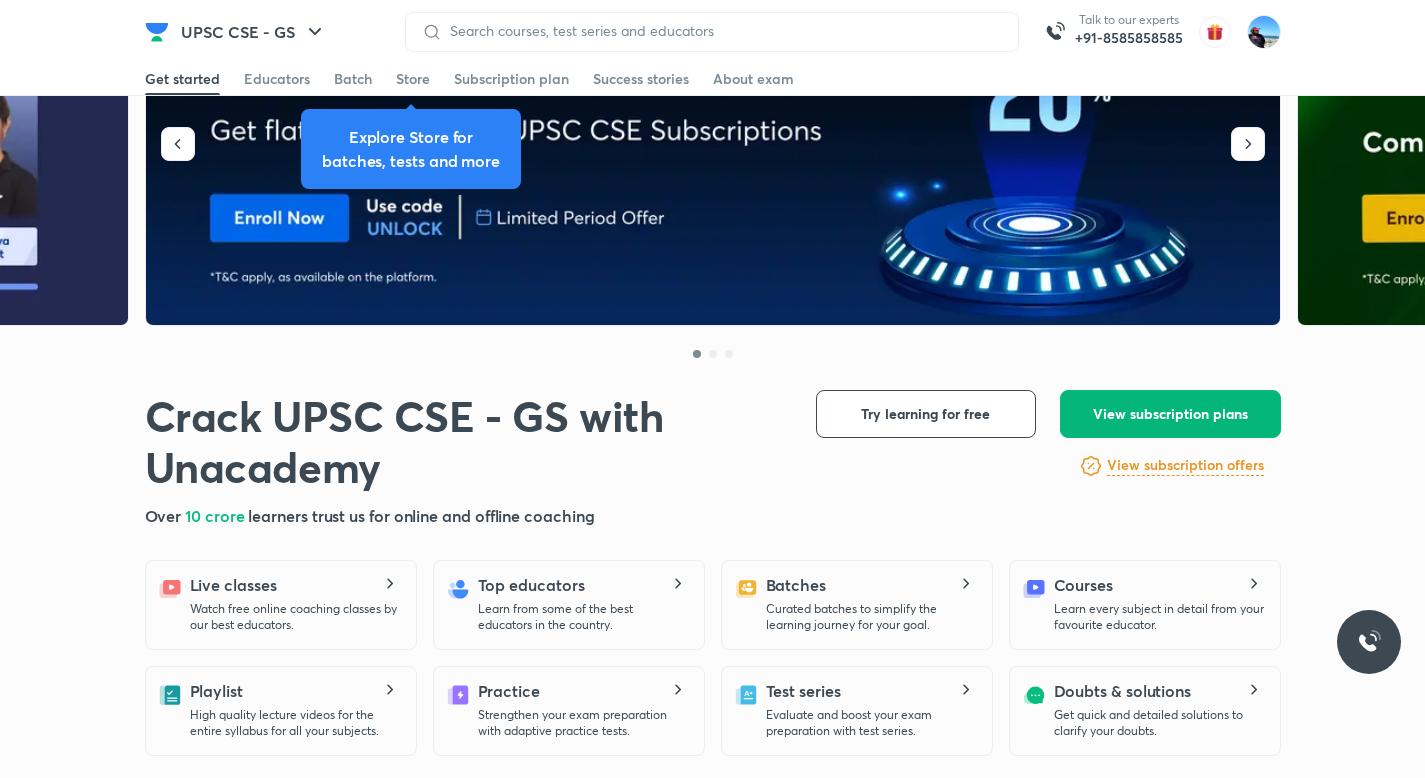 click on "View subscription plans" at bounding box center (1170, 414) 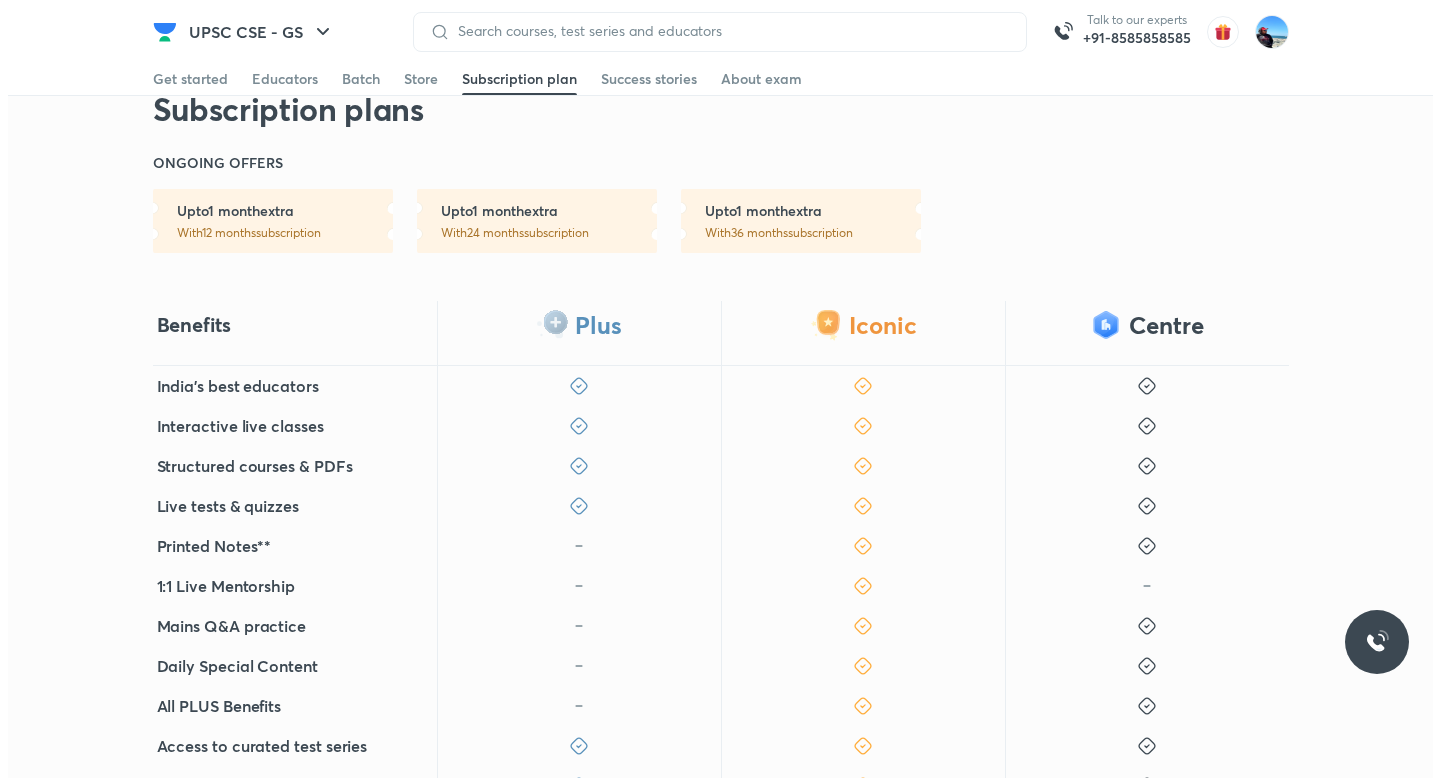 scroll, scrollTop: 0, scrollLeft: 0, axis: both 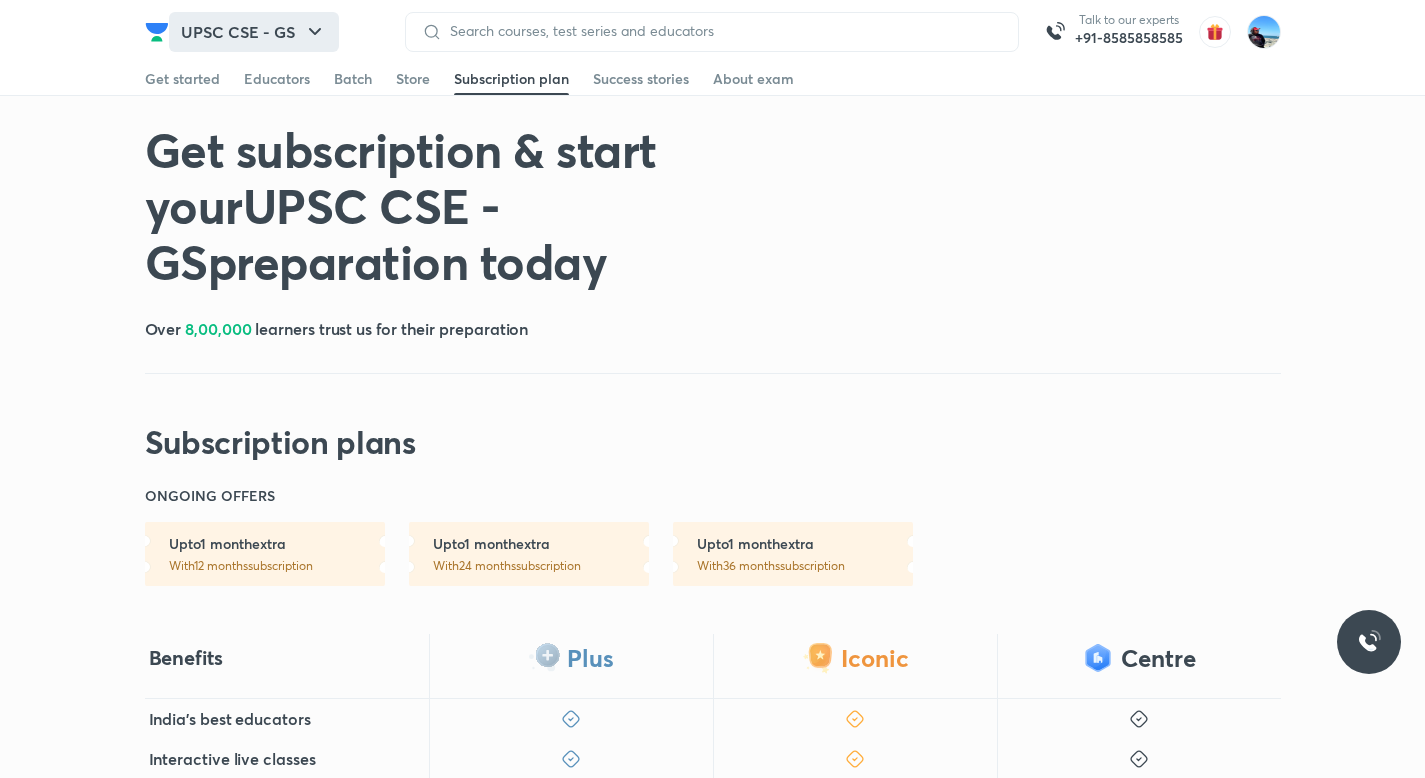 click on "UPSC CSE - GS" at bounding box center (254, 32) 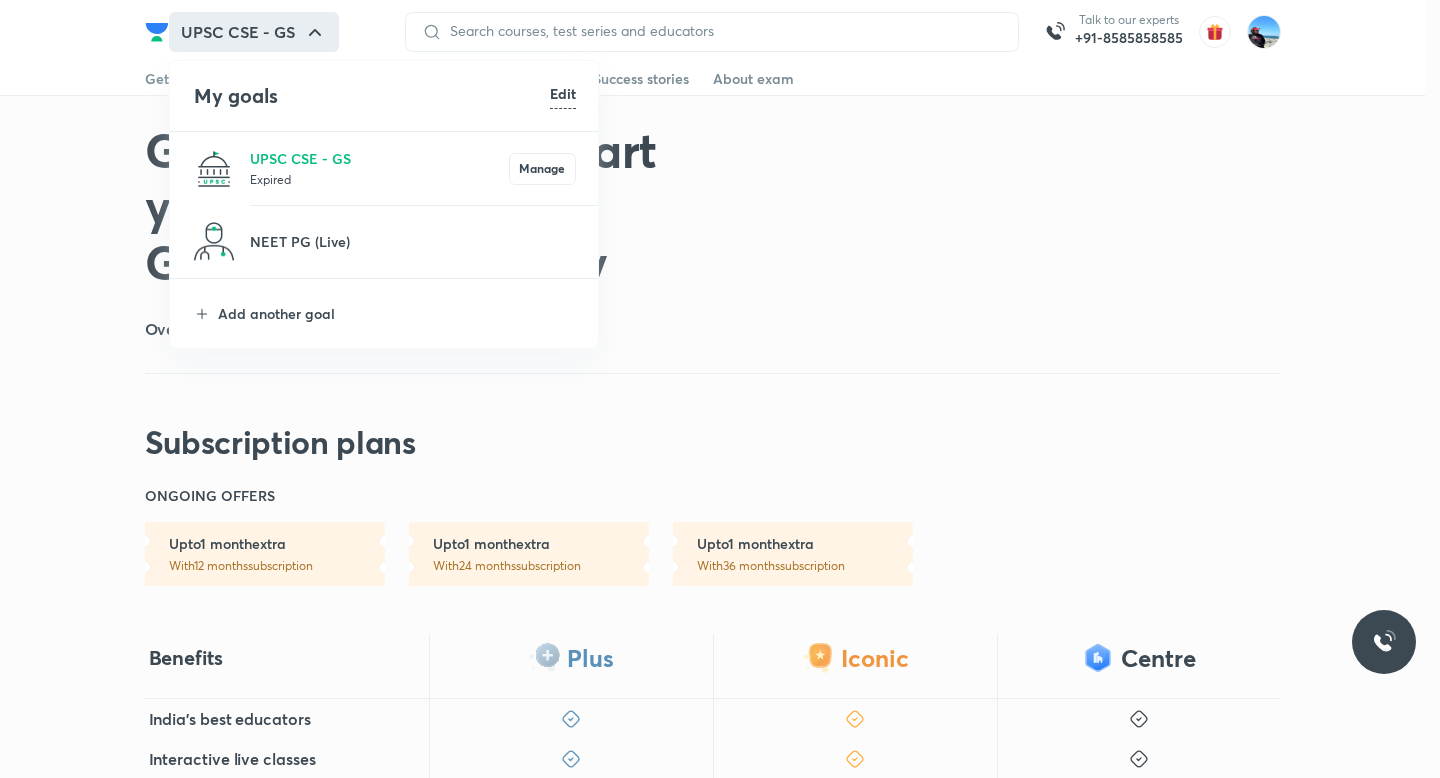 click on "Expired" at bounding box center (379, 179) 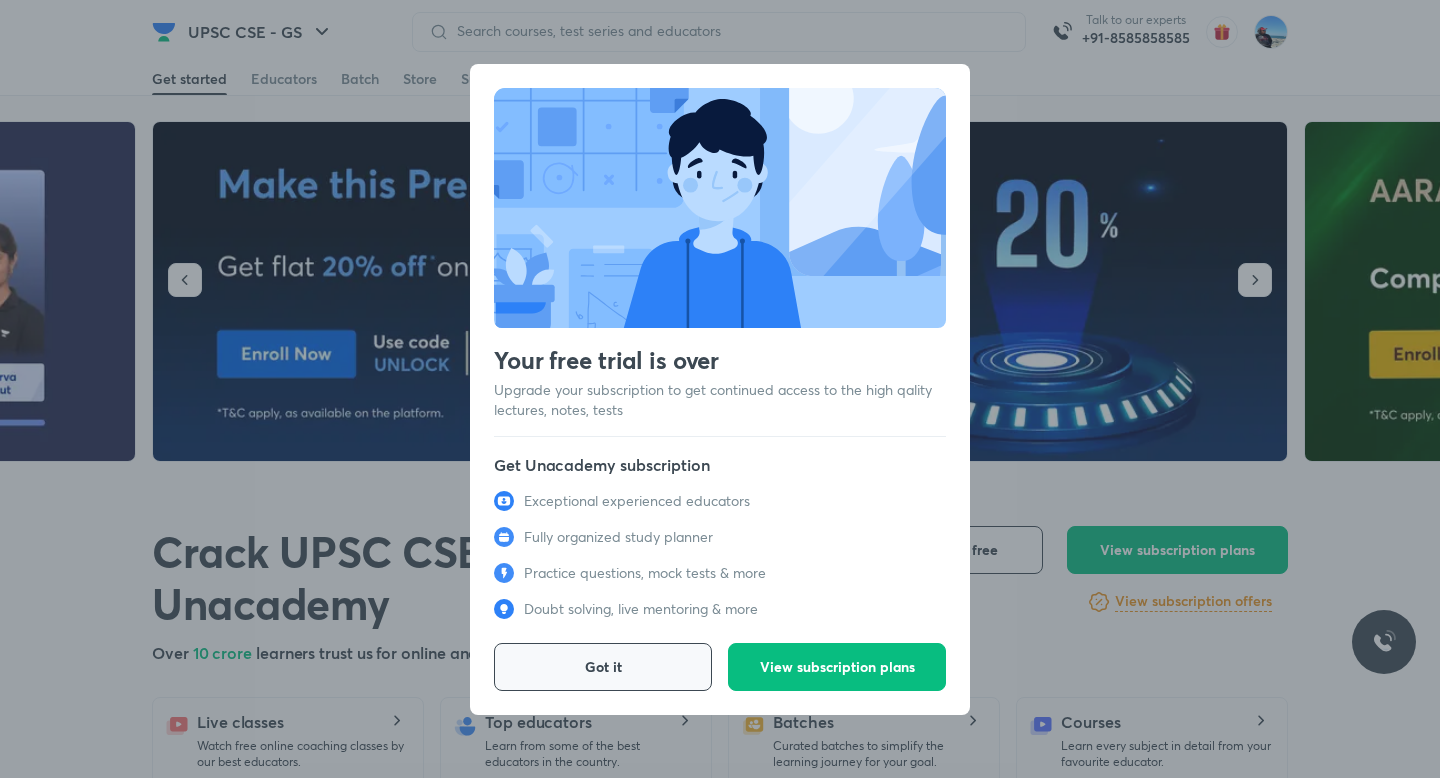 click on "Got it" at bounding box center (603, 667) 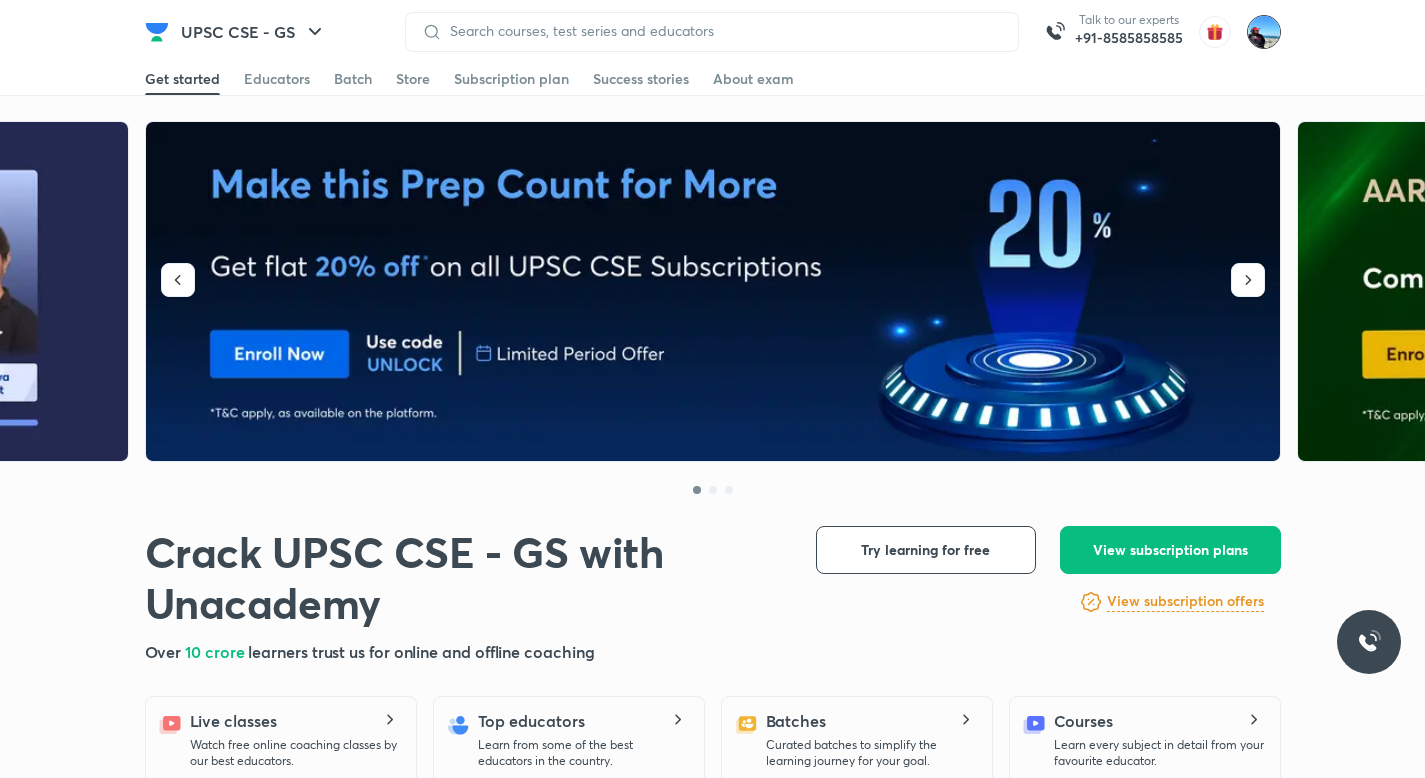 click at bounding box center (1264, 32) 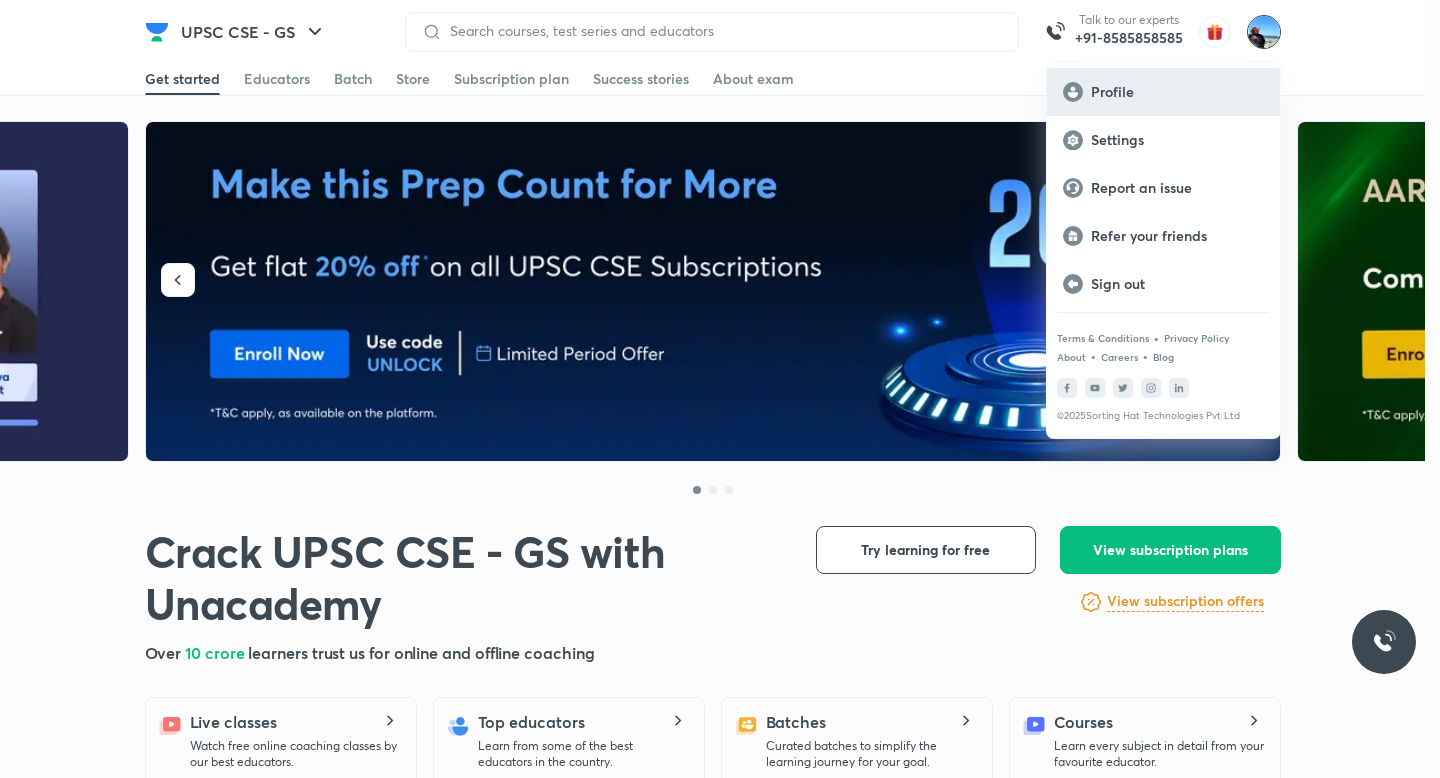 click on "Profile" at bounding box center [1163, 92] 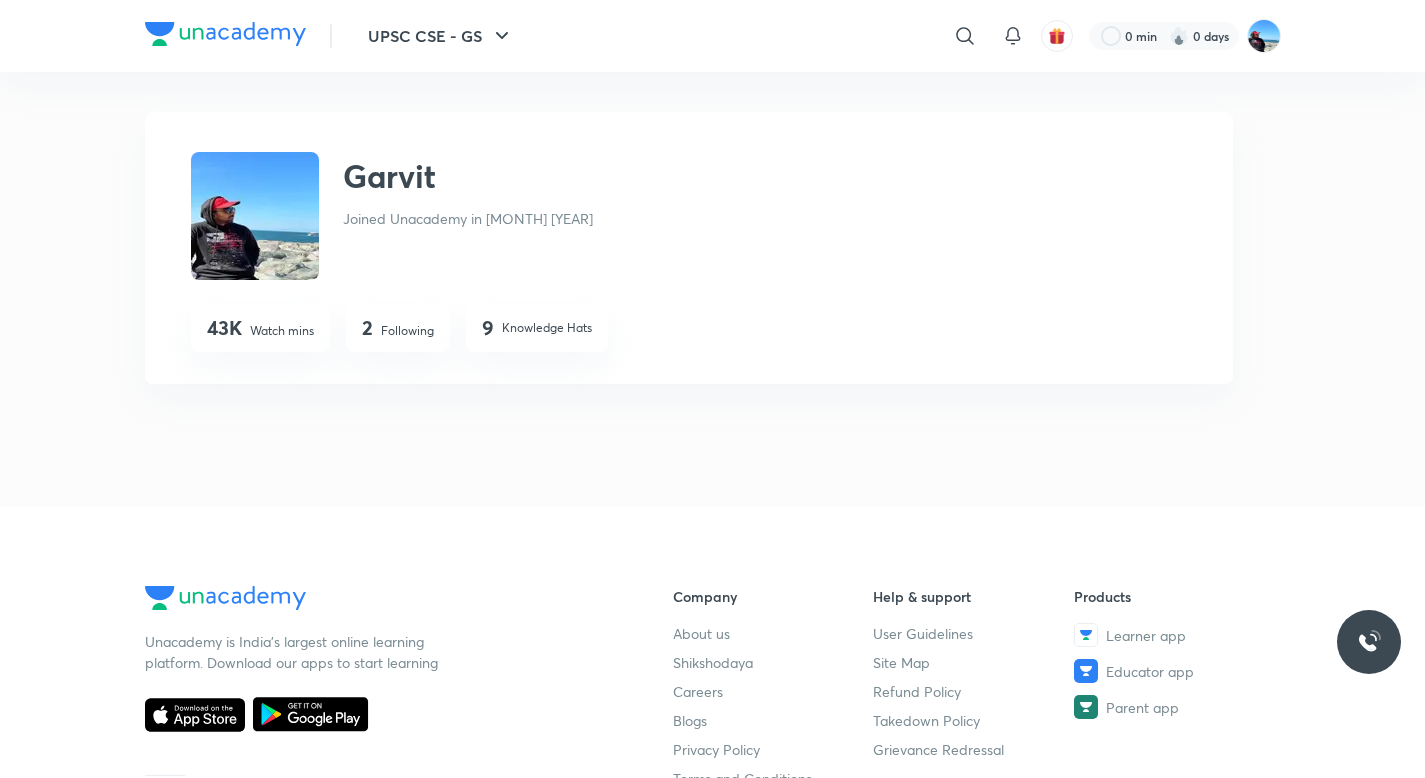 click on "2 Following" at bounding box center [398, 328] 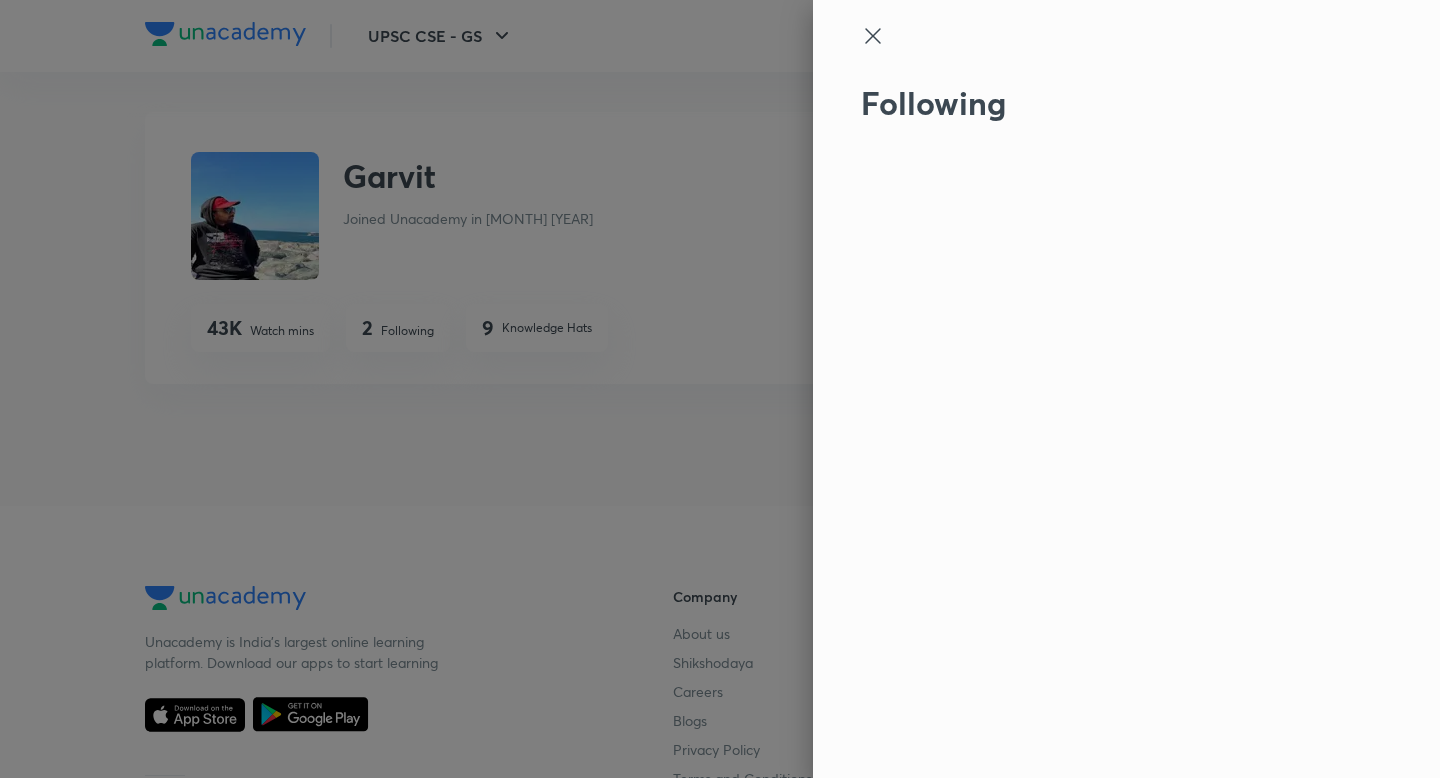 click 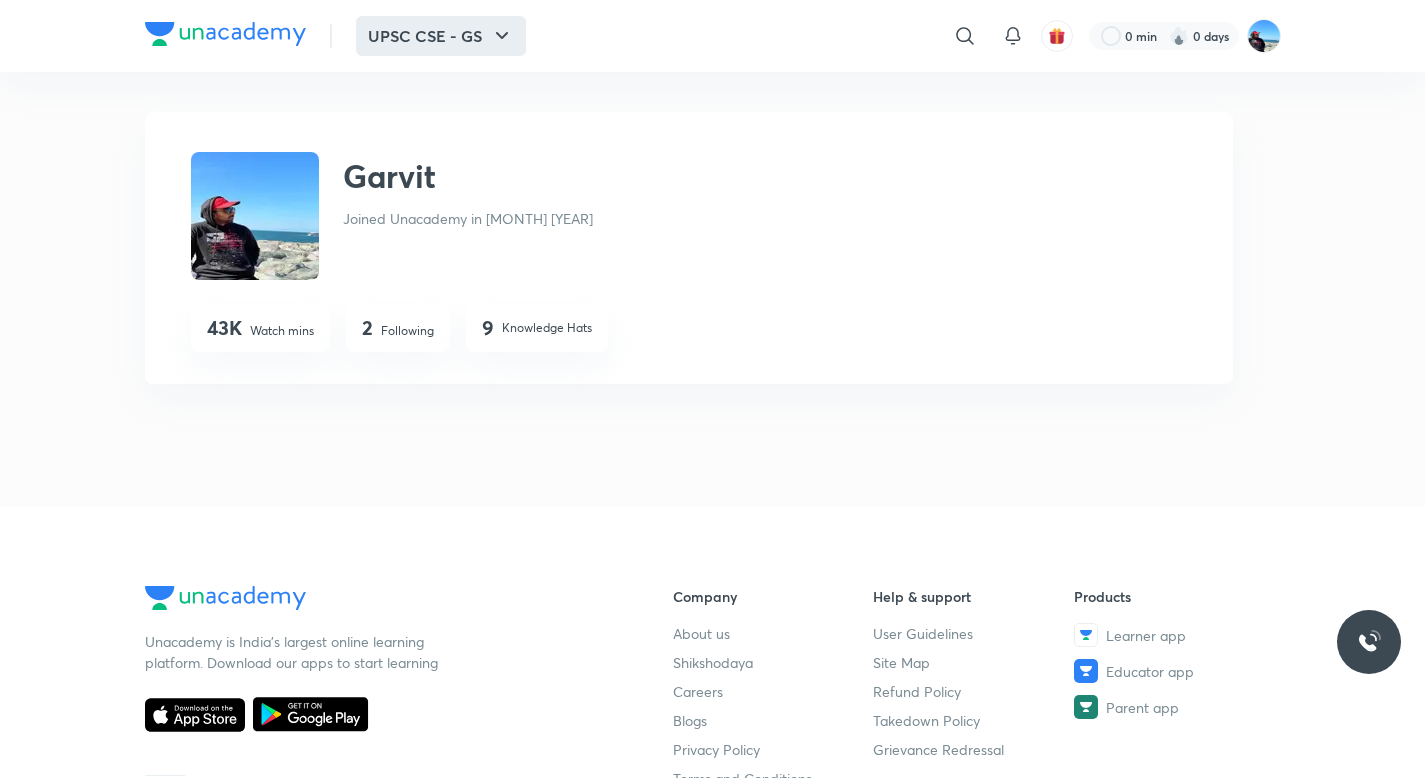 click on "UPSC CSE - GS" at bounding box center (441, 36) 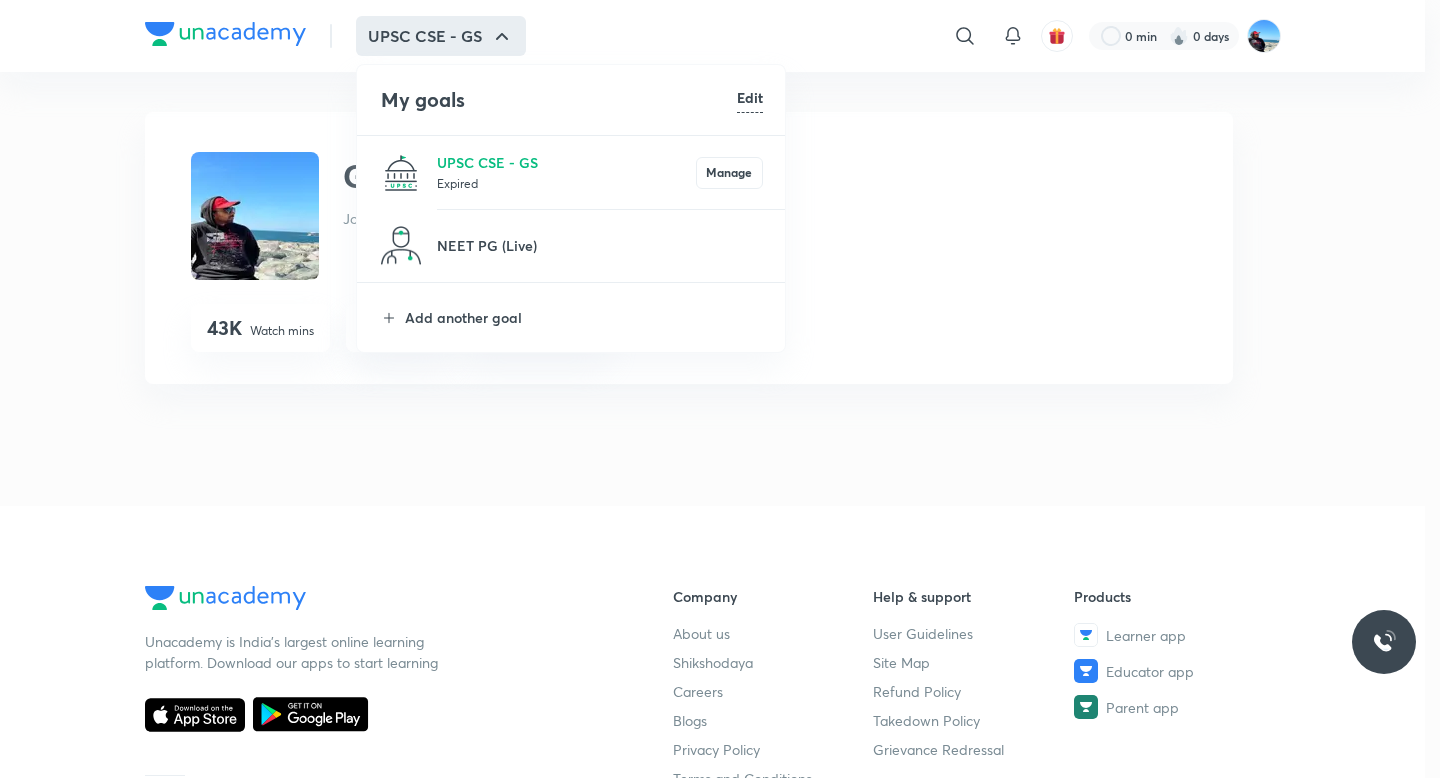 click on "Edit" at bounding box center [750, 97] 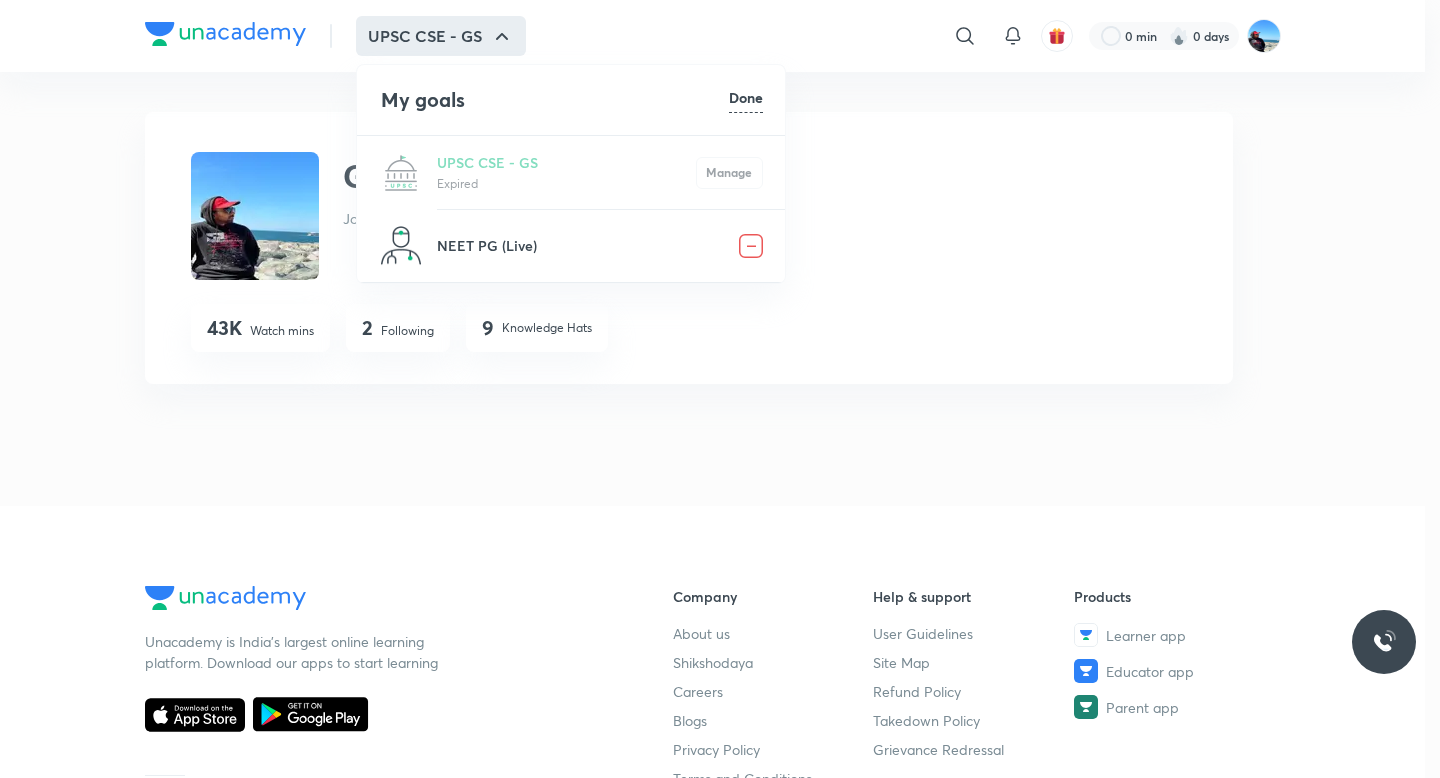 click at bounding box center (751, 246) 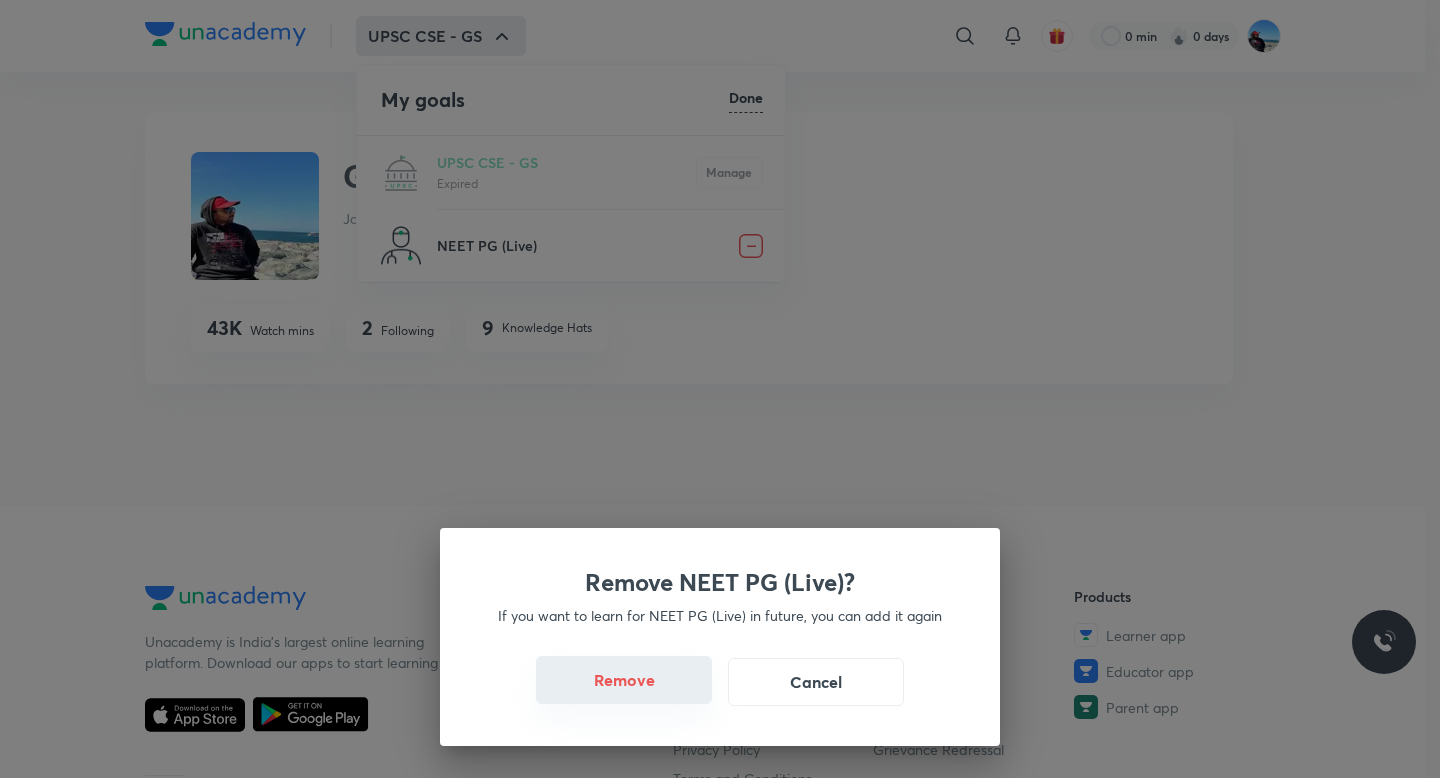 click on "Remove" at bounding box center (624, 680) 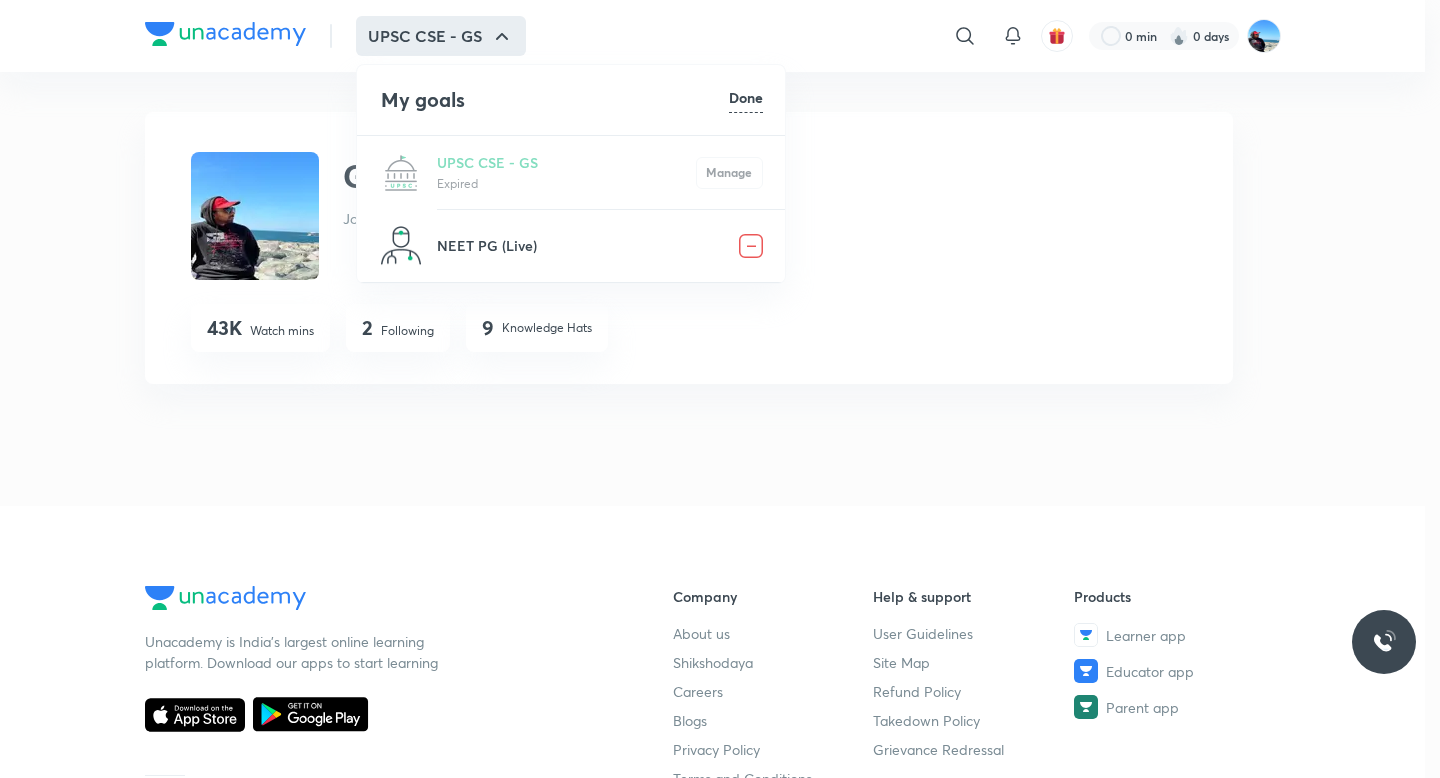 click at bounding box center [751, 246] 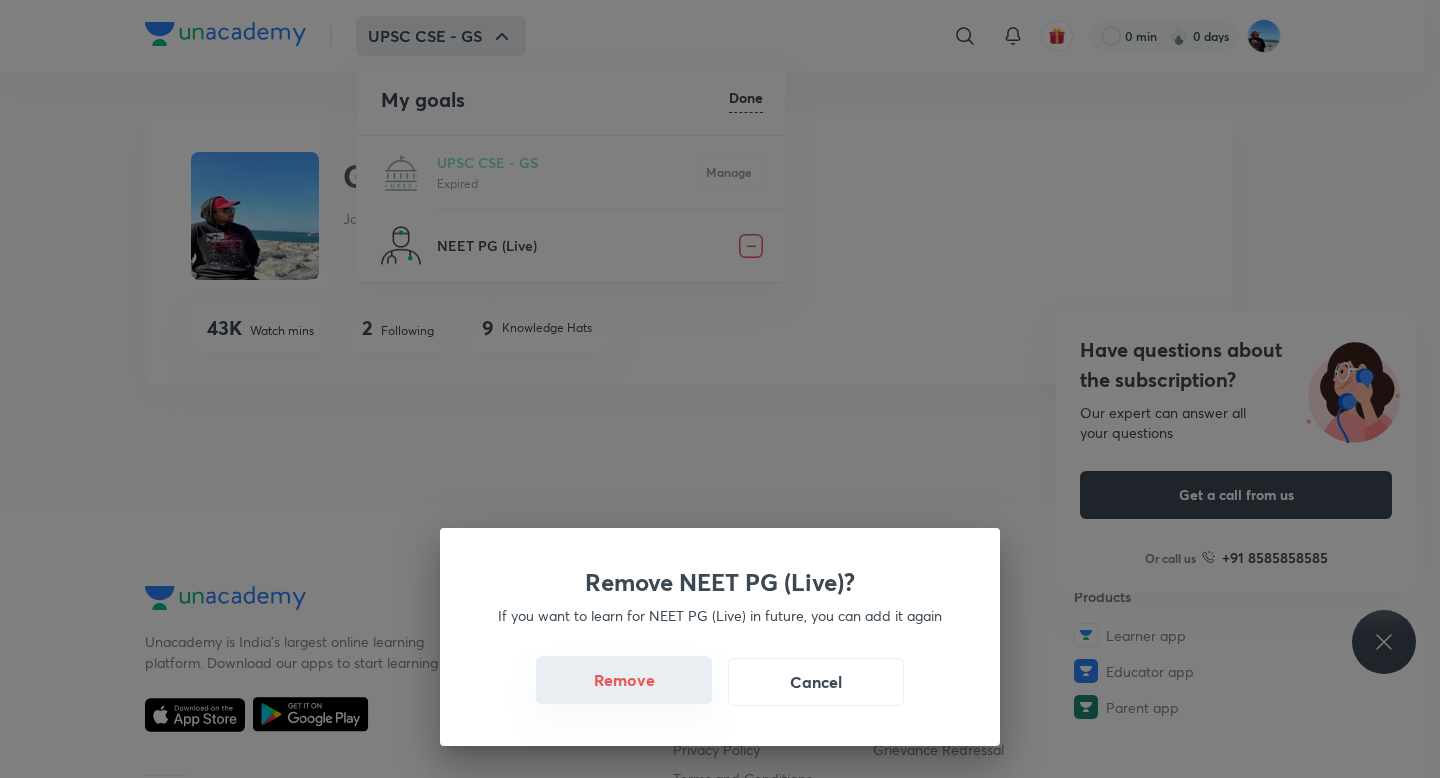 click on "Remove" at bounding box center [624, 680] 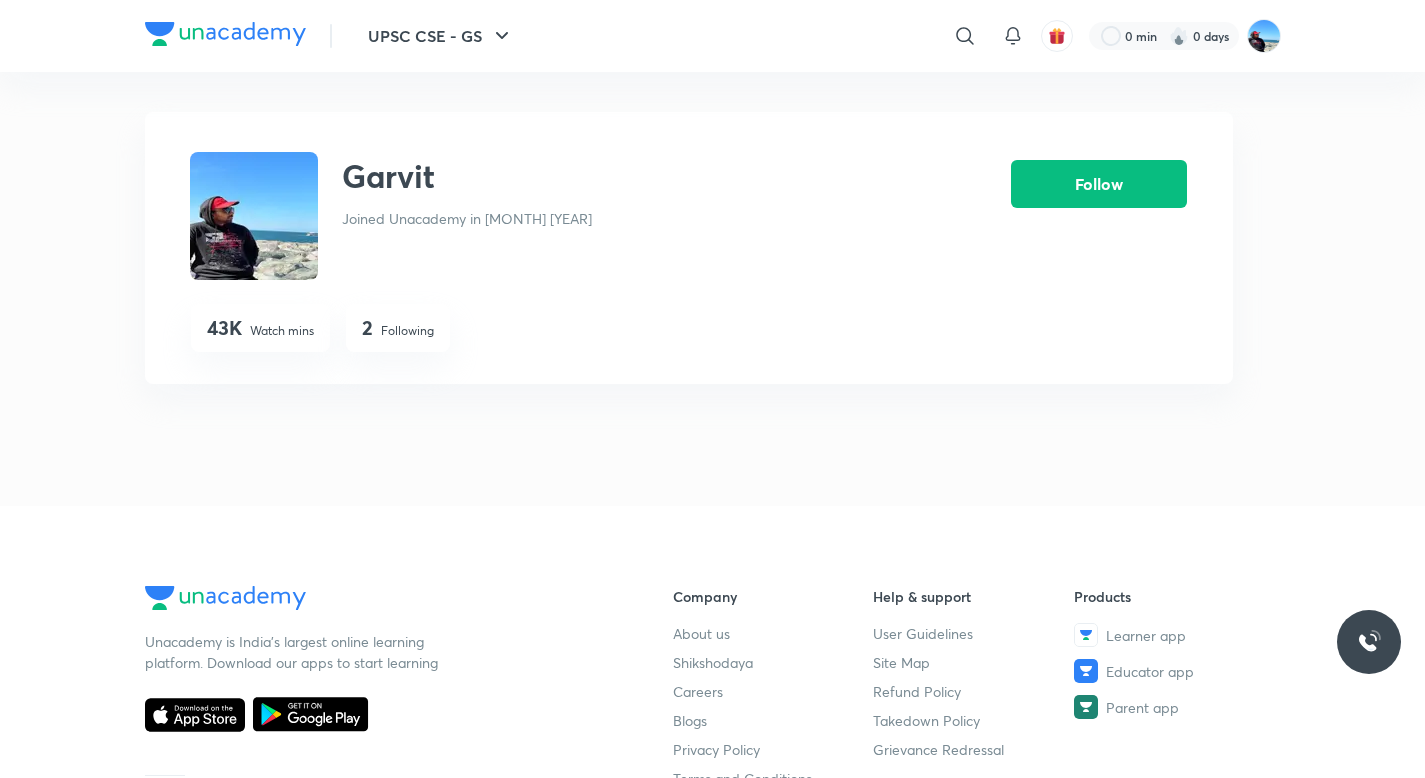 scroll, scrollTop: 0, scrollLeft: 0, axis: both 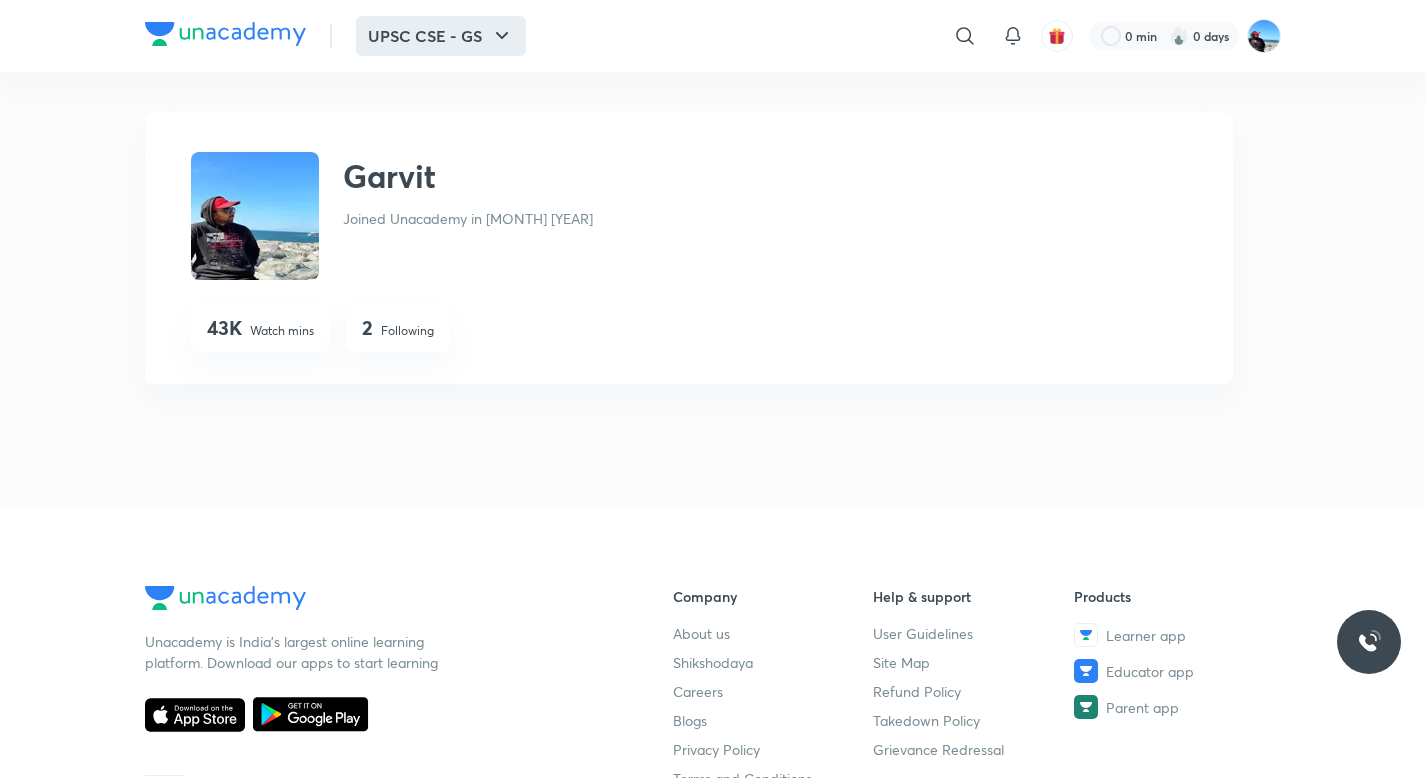 click on "UPSC CSE - GS" at bounding box center [441, 36] 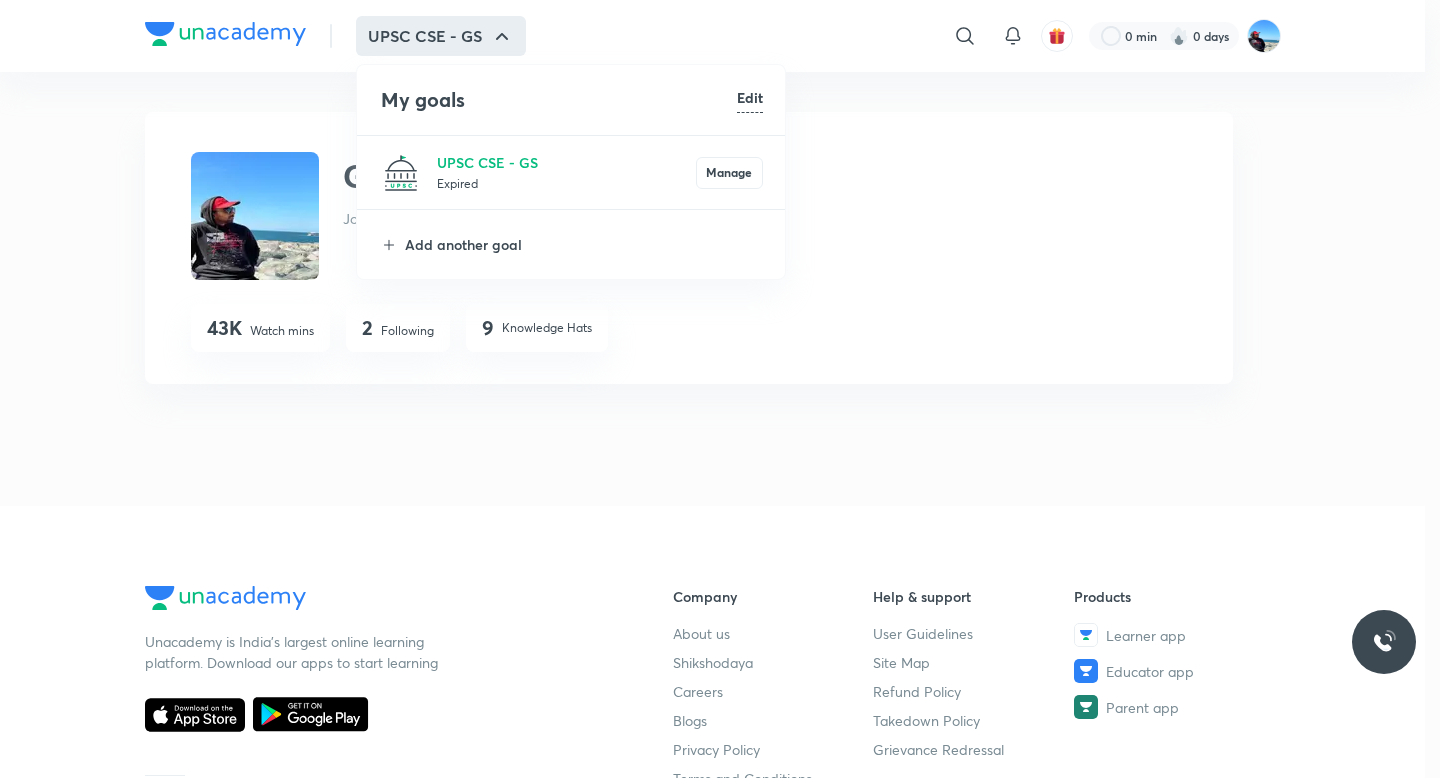 click on "Expired" at bounding box center [566, 183] 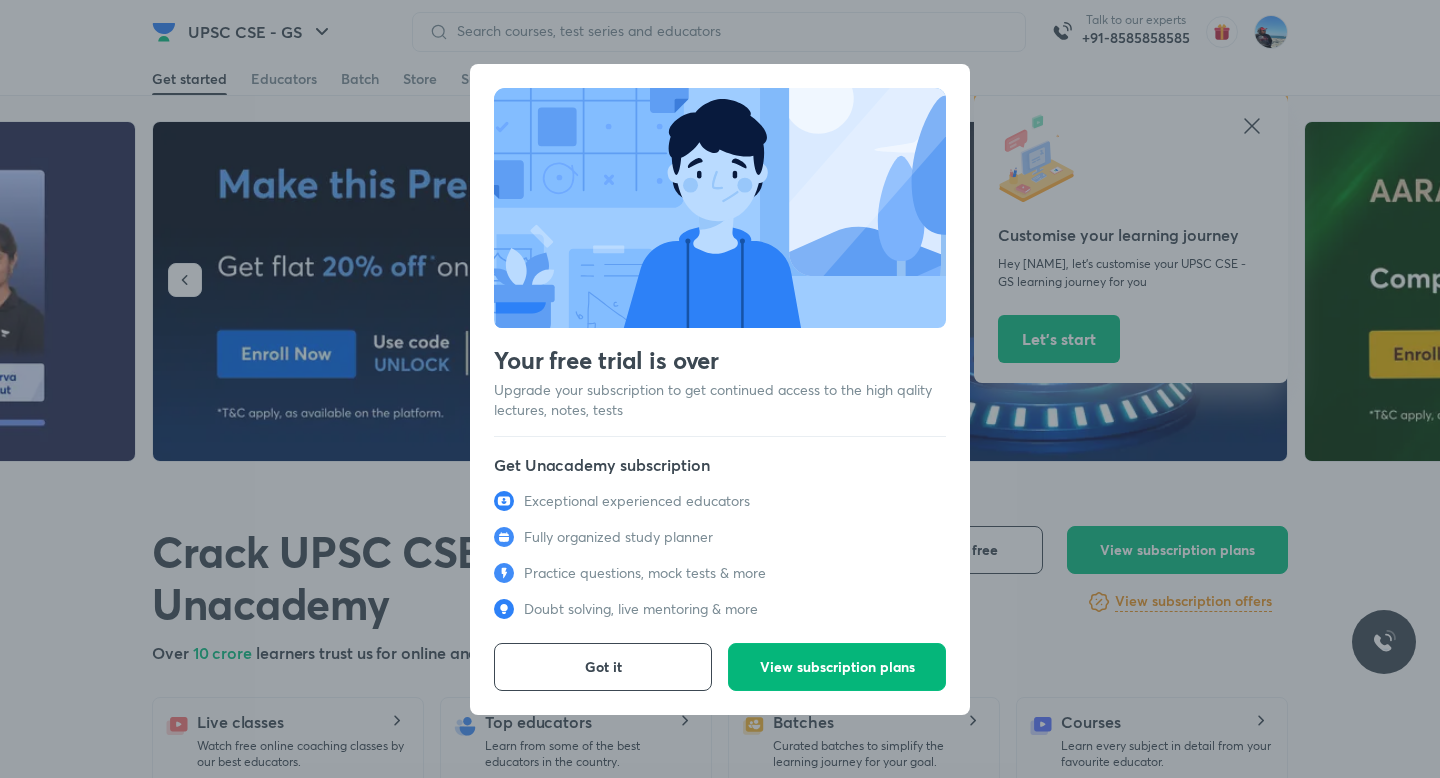 click on "View subscription plans" at bounding box center [837, 667] 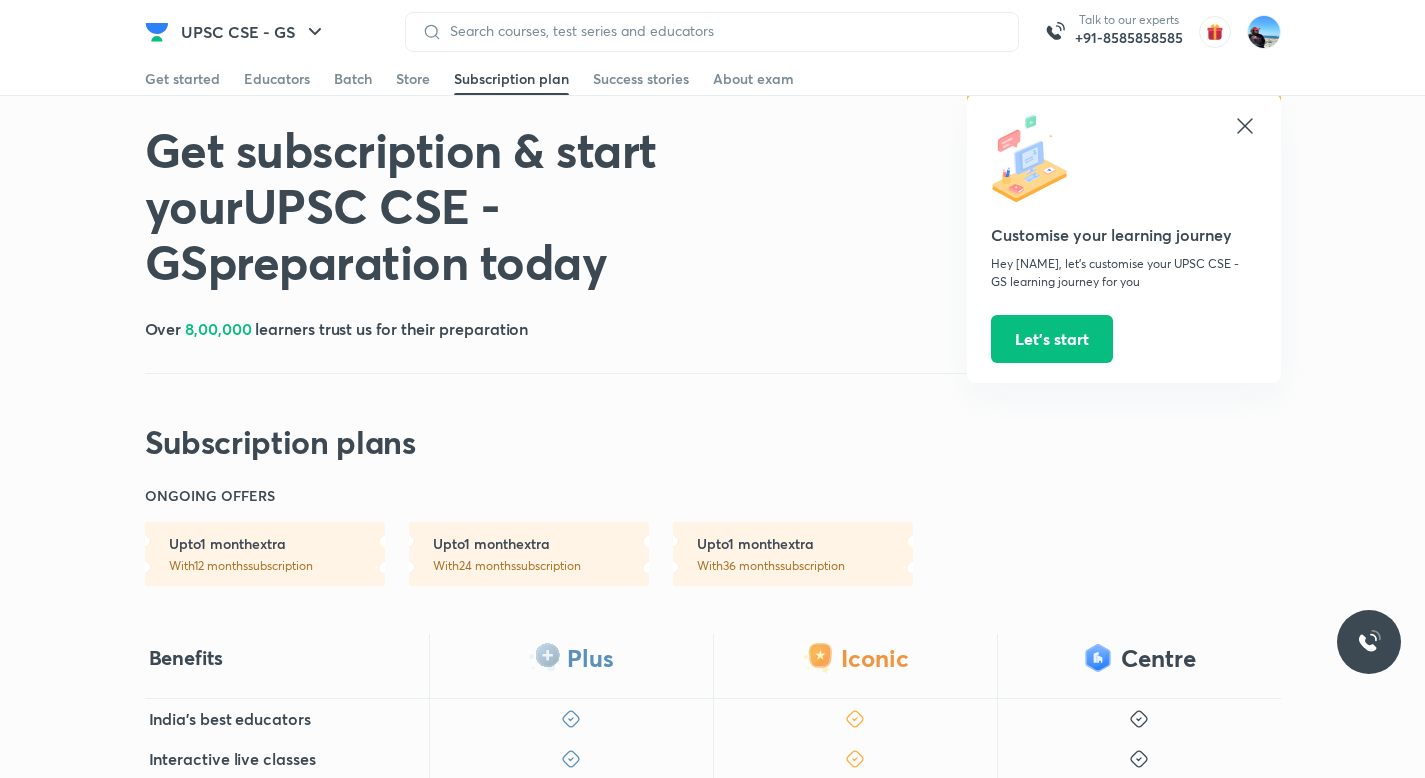 click 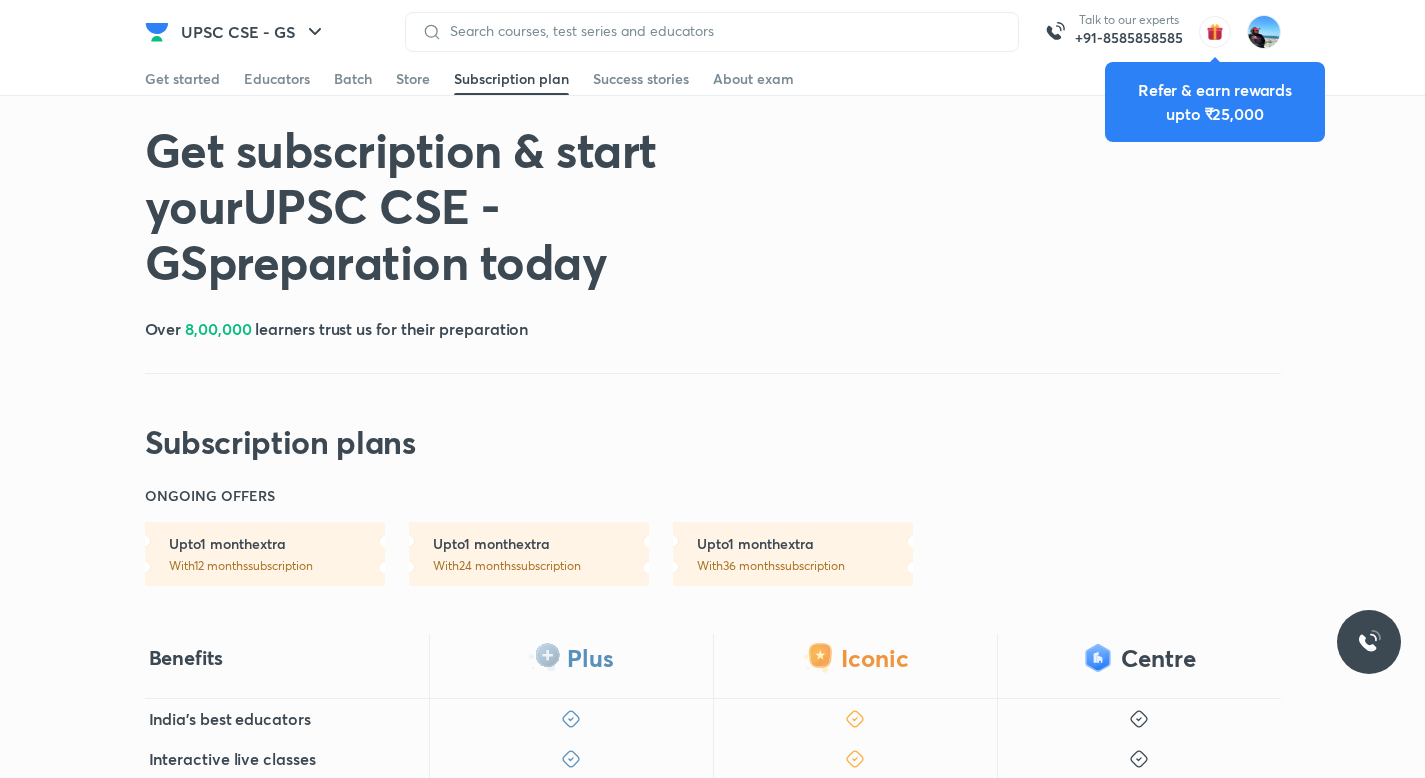 click at bounding box center (157, 32) 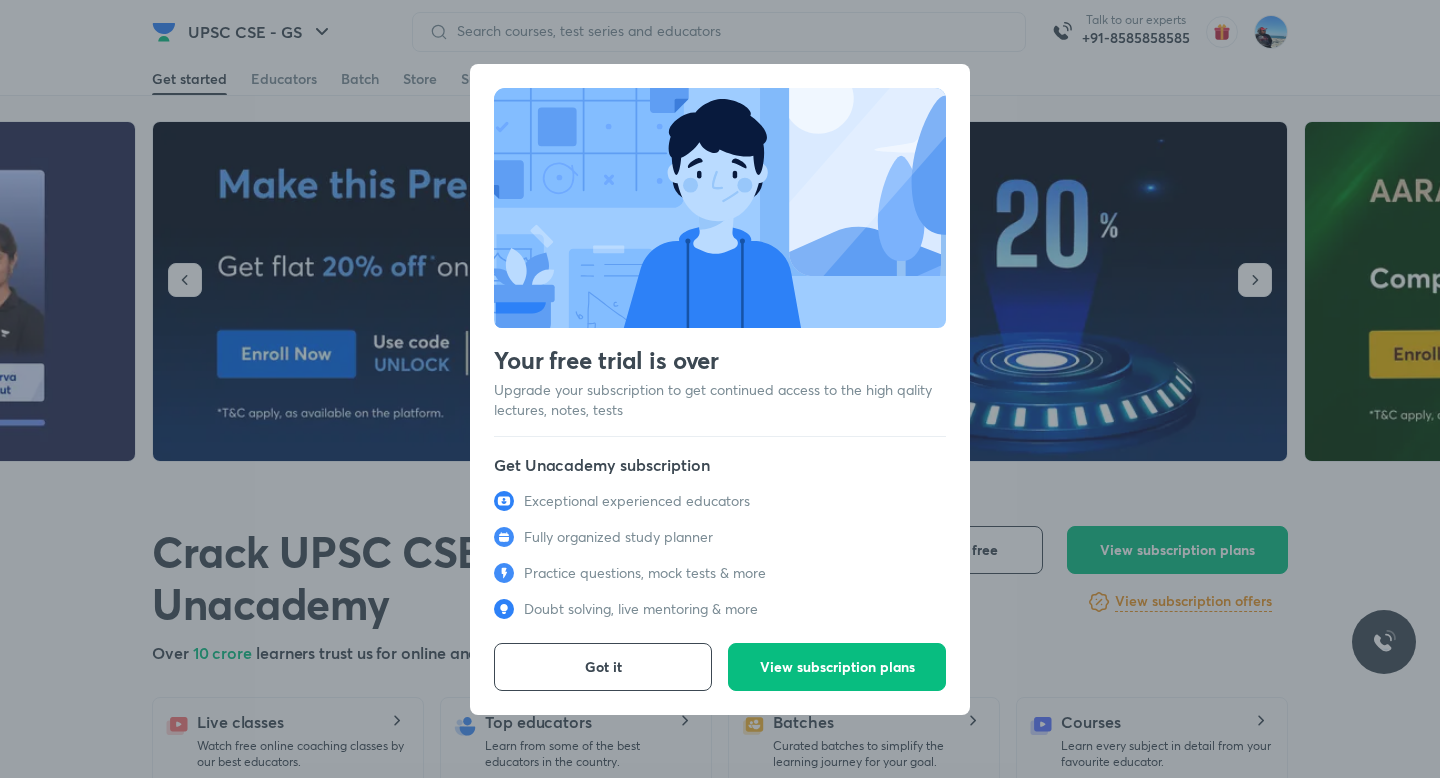 scroll, scrollTop: 0, scrollLeft: 0, axis: both 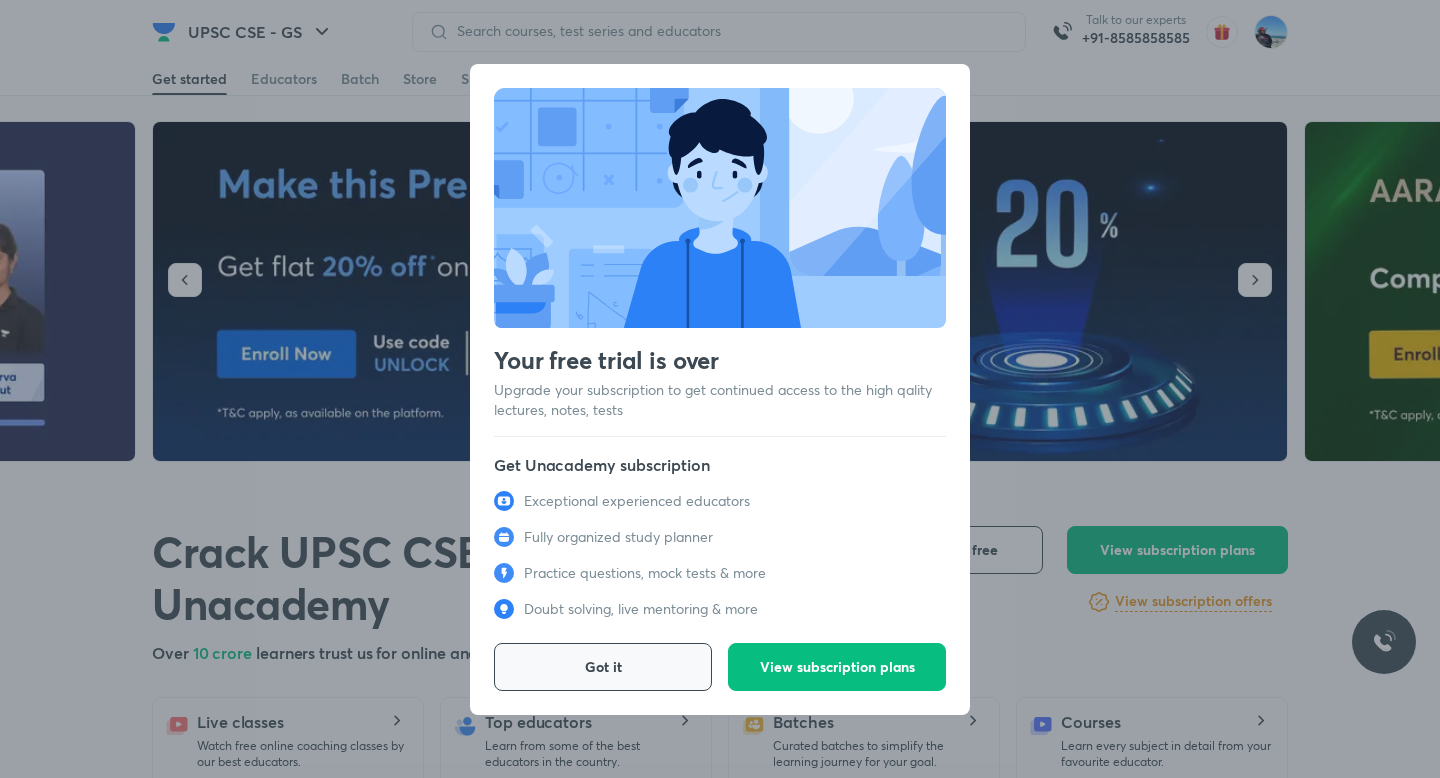 click on "Got it" at bounding box center [603, 667] 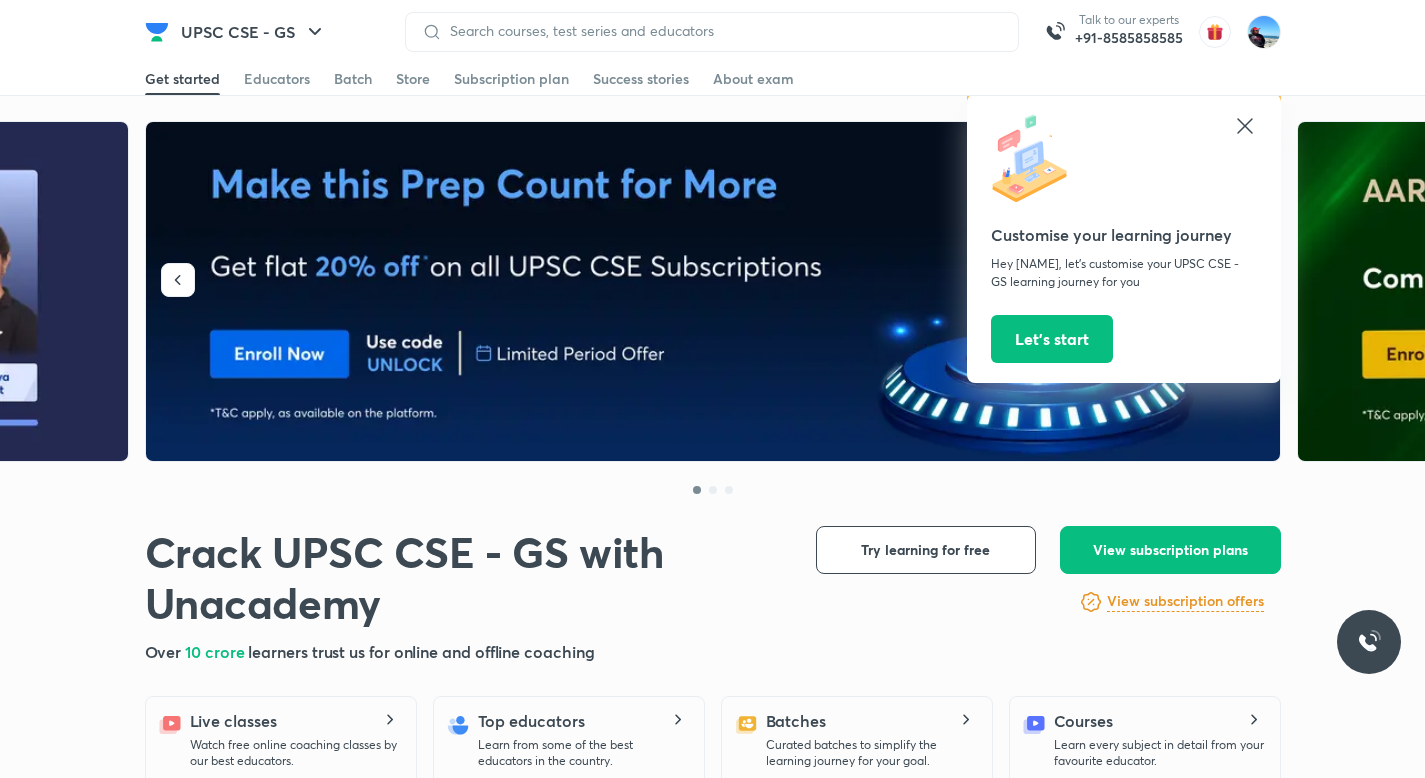 click 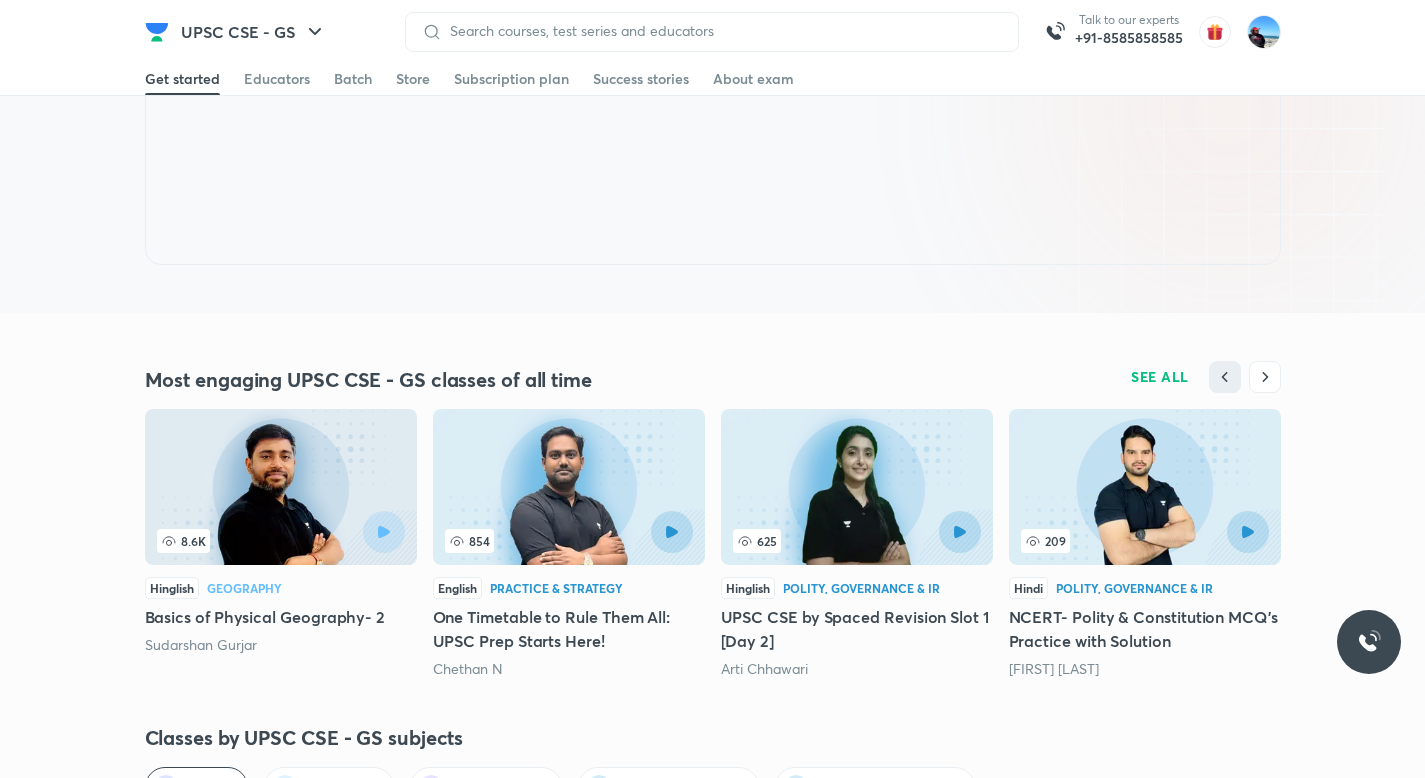 scroll, scrollTop: 1530, scrollLeft: 0, axis: vertical 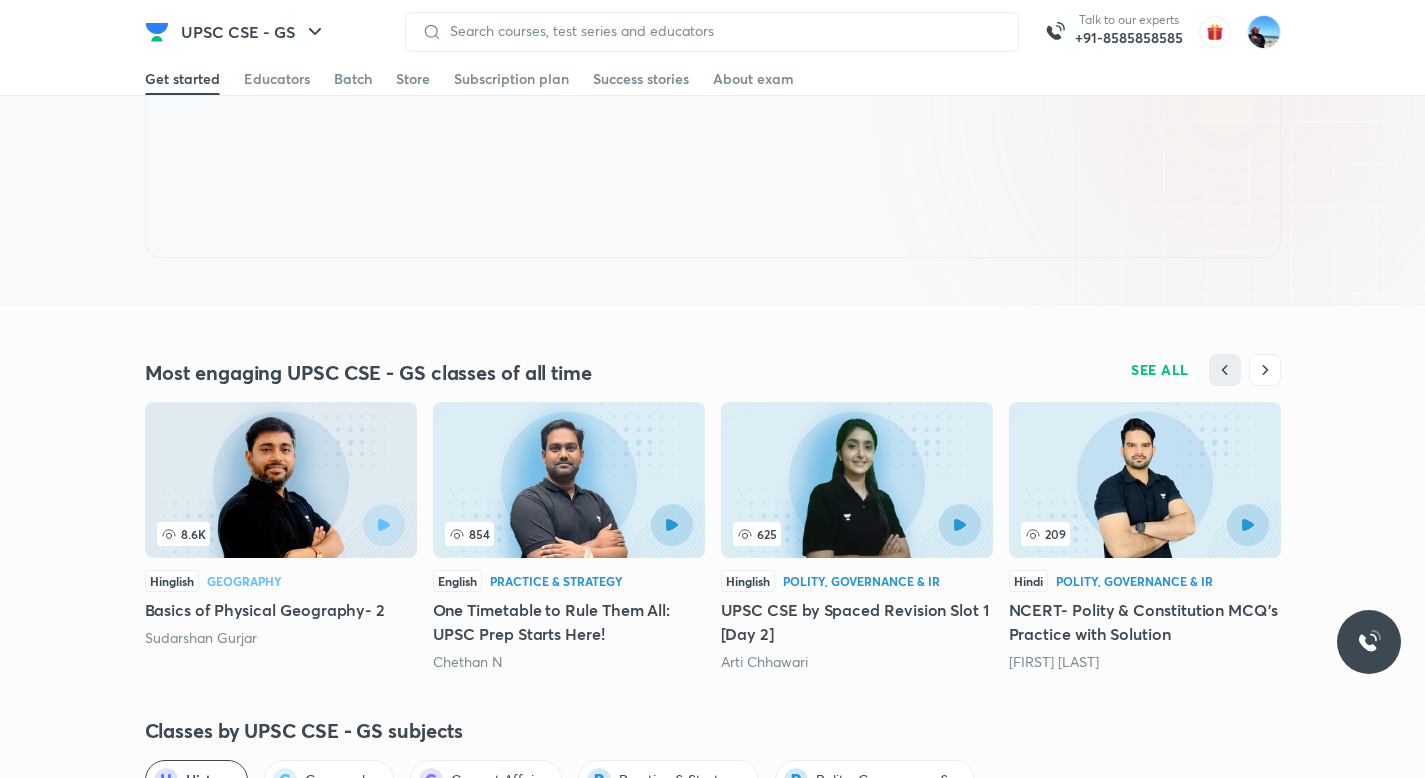 click on "8.6K" at bounding box center [219, 534] 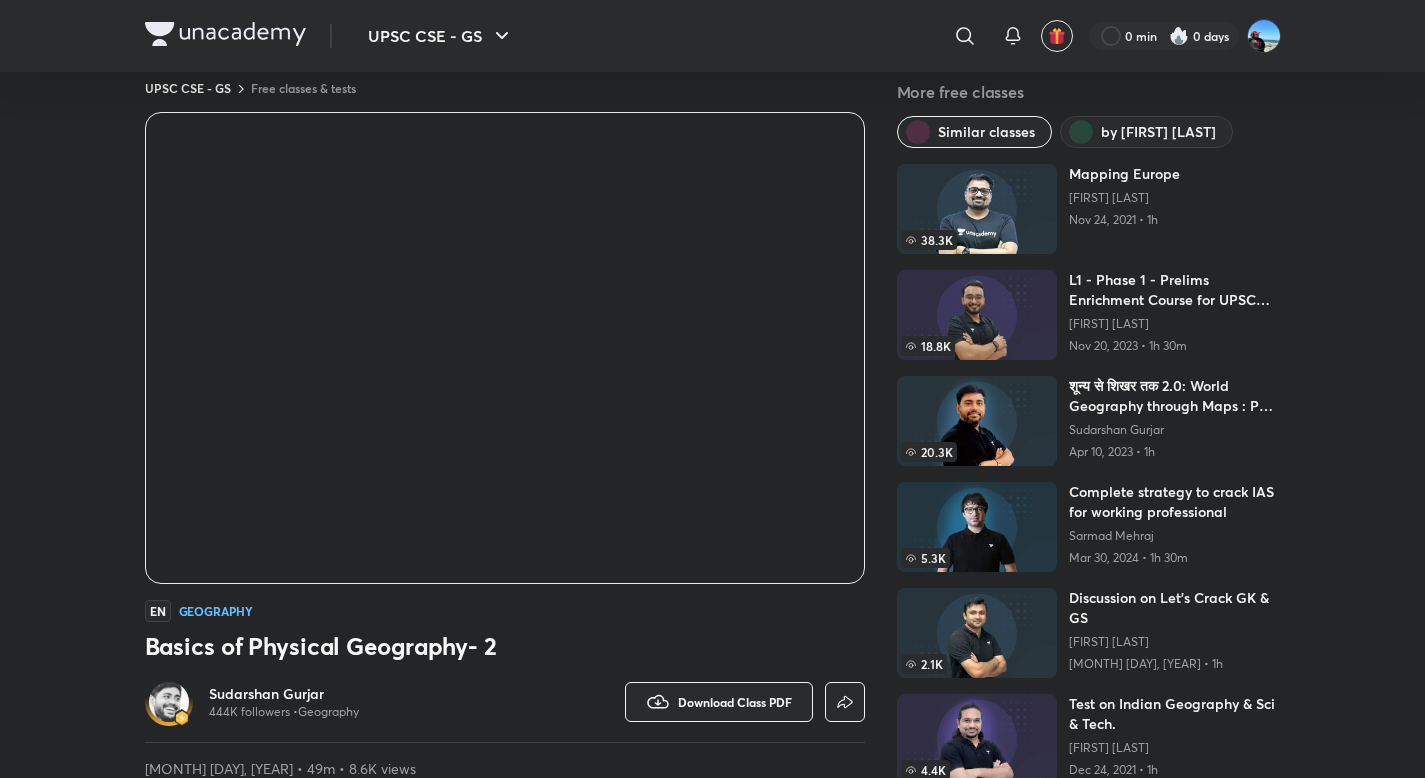 scroll, scrollTop: 33, scrollLeft: 0, axis: vertical 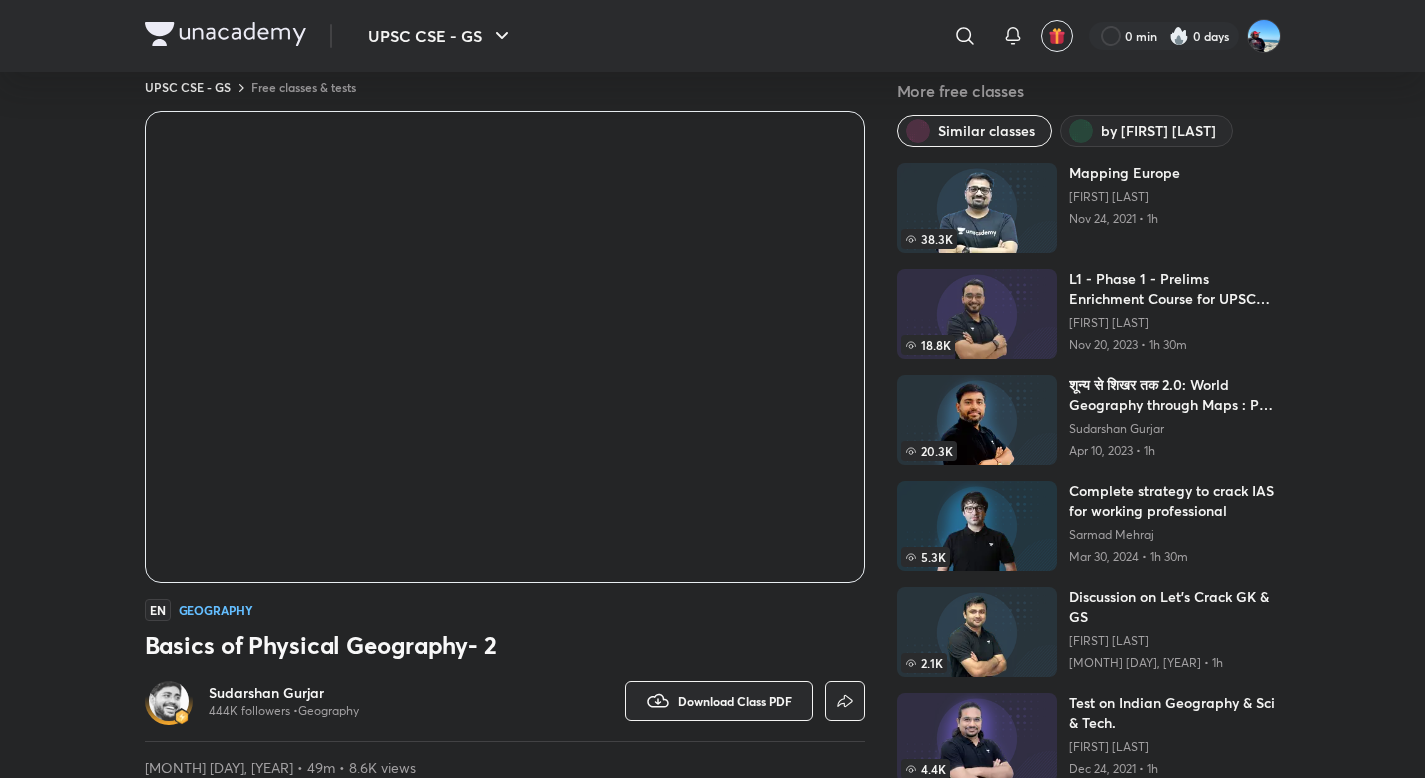 click on "Sudarshan Gurjar" at bounding box center (284, 693) 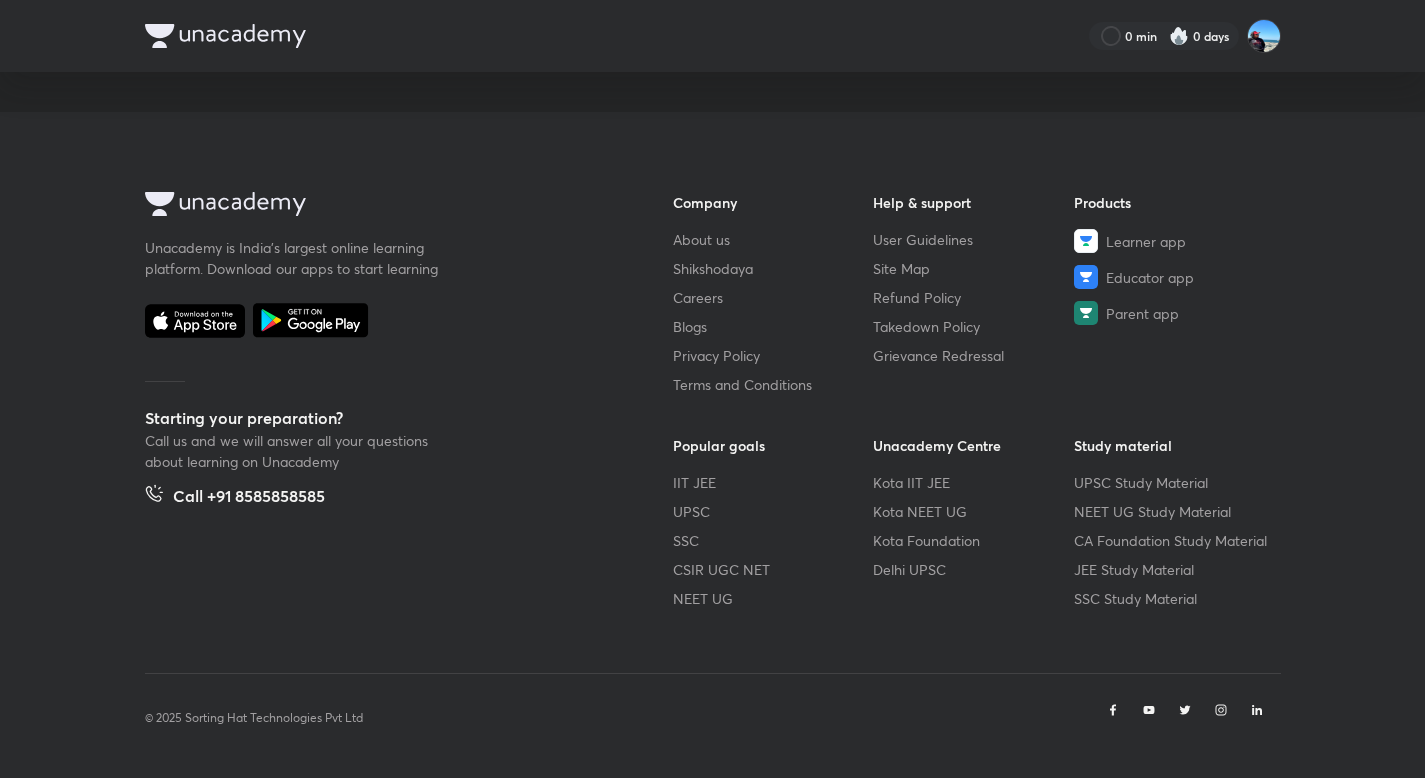 scroll, scrollTop: 0, scrollLeft: 0, axis: both 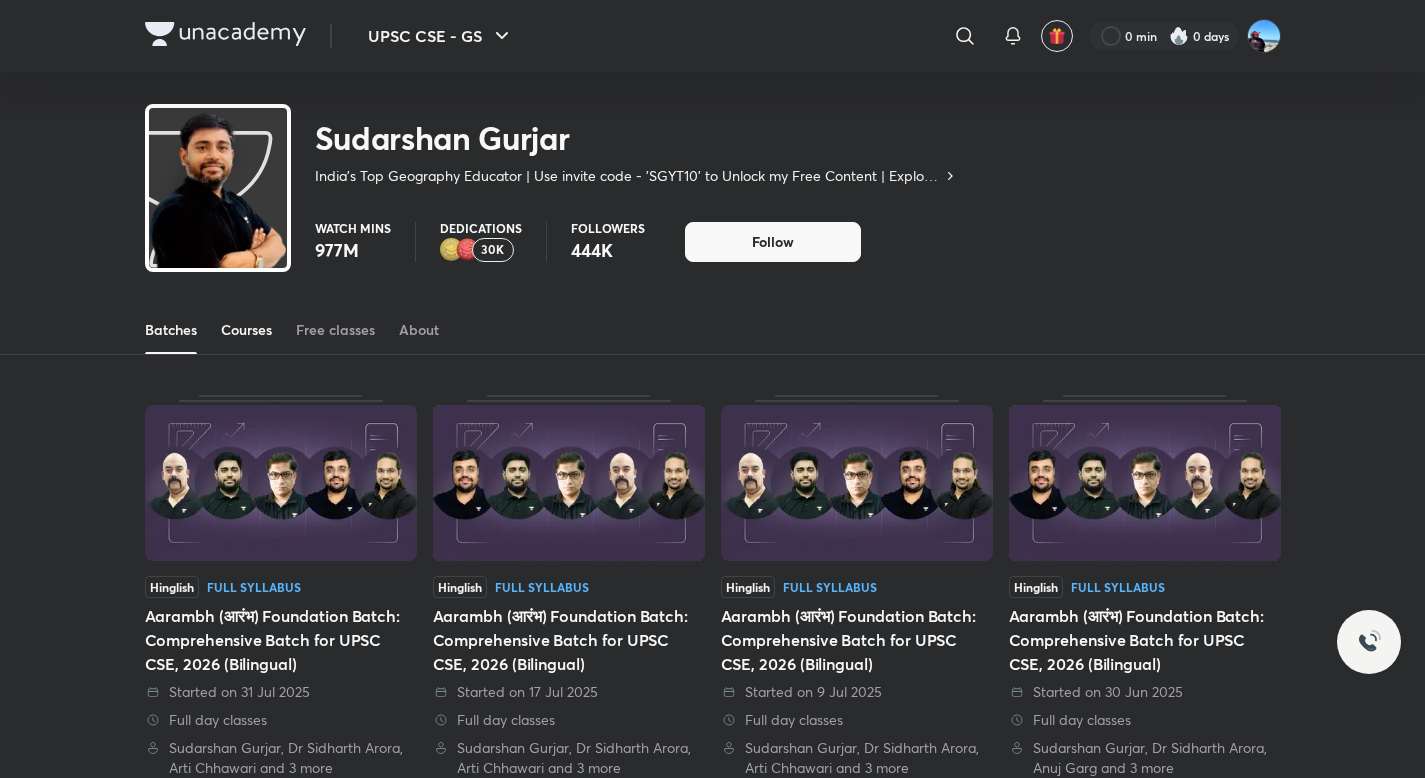 click on "Courses" at bounding box center [246, 330] 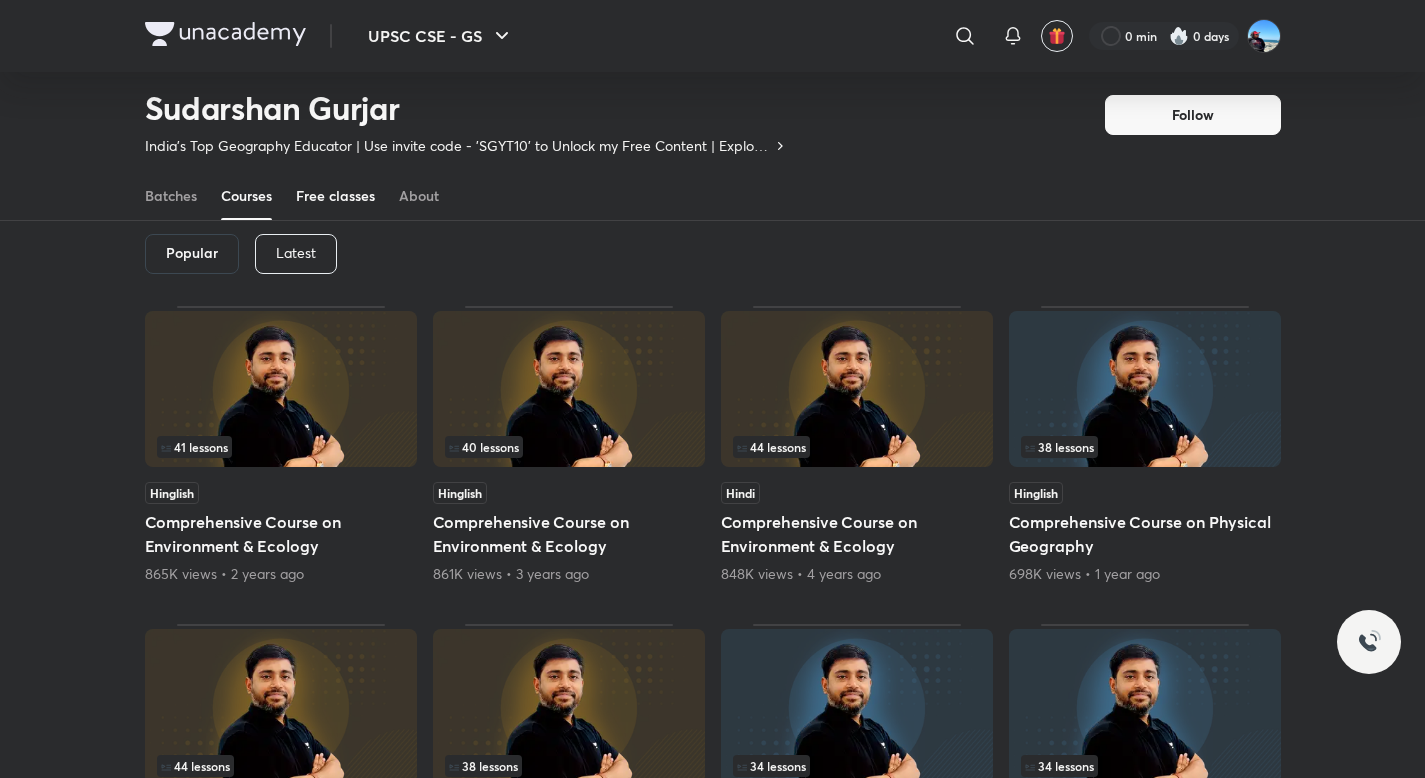 scroll, scrollTop: 0, scrollLeft: 0, axis: both 